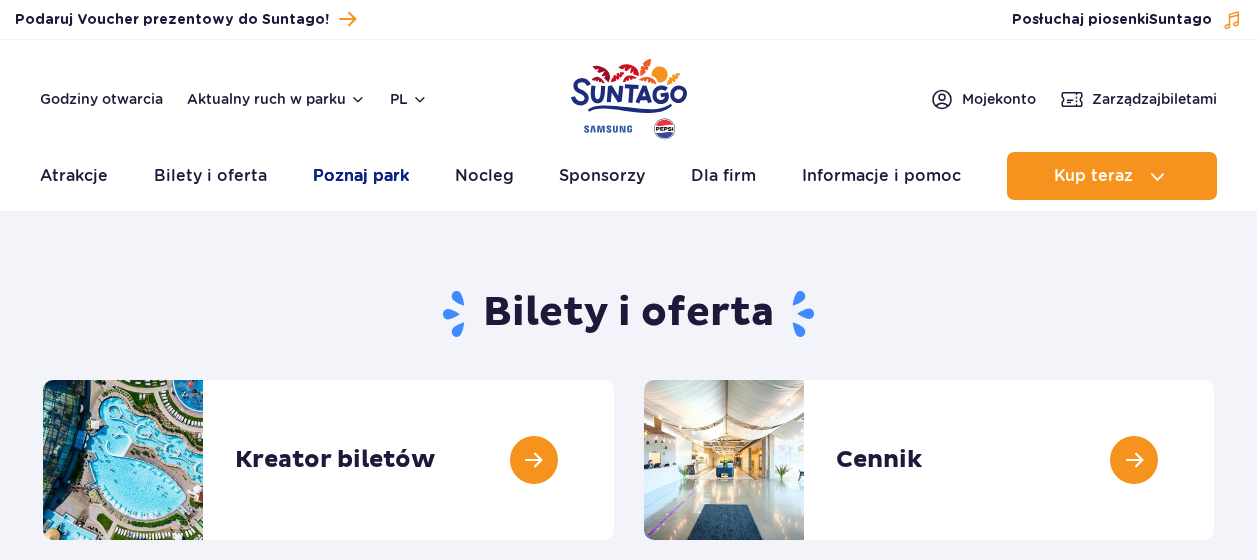 scroll, scrollTop: 0, scrollLeft: 0, axis: both 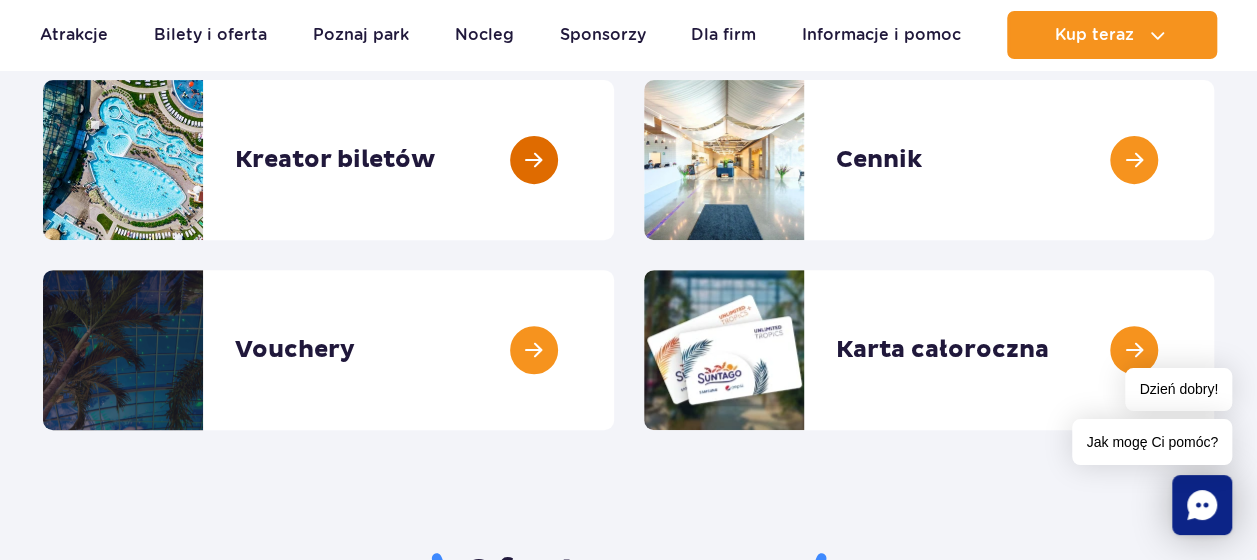 click at bounding box center (614, 160) 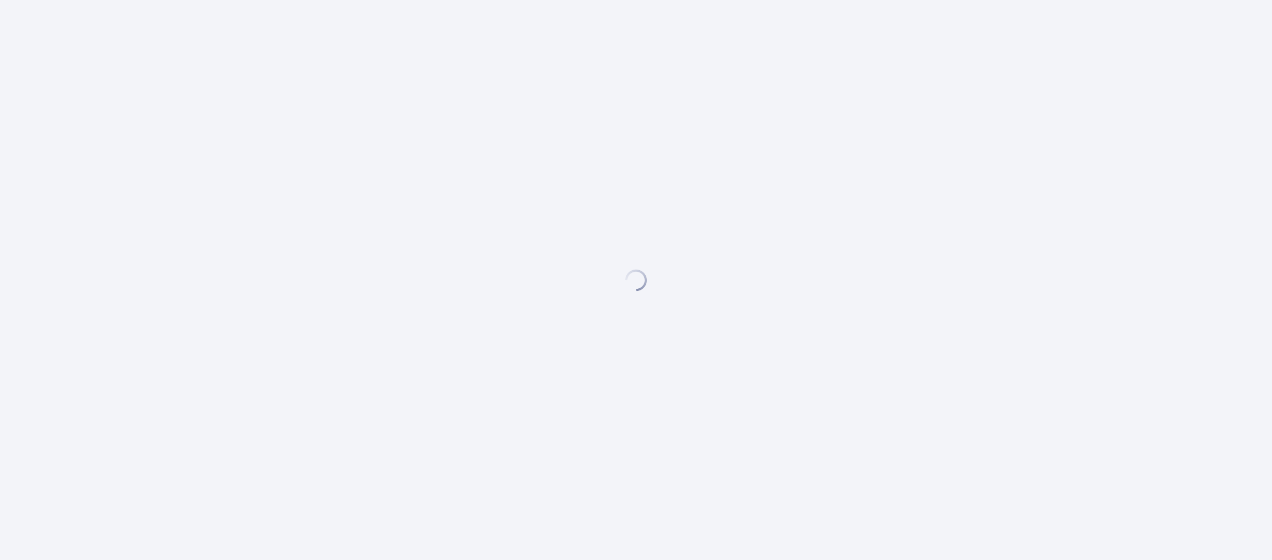 scroll, scrollTop: 0, scrollLeft: 0, axis: both 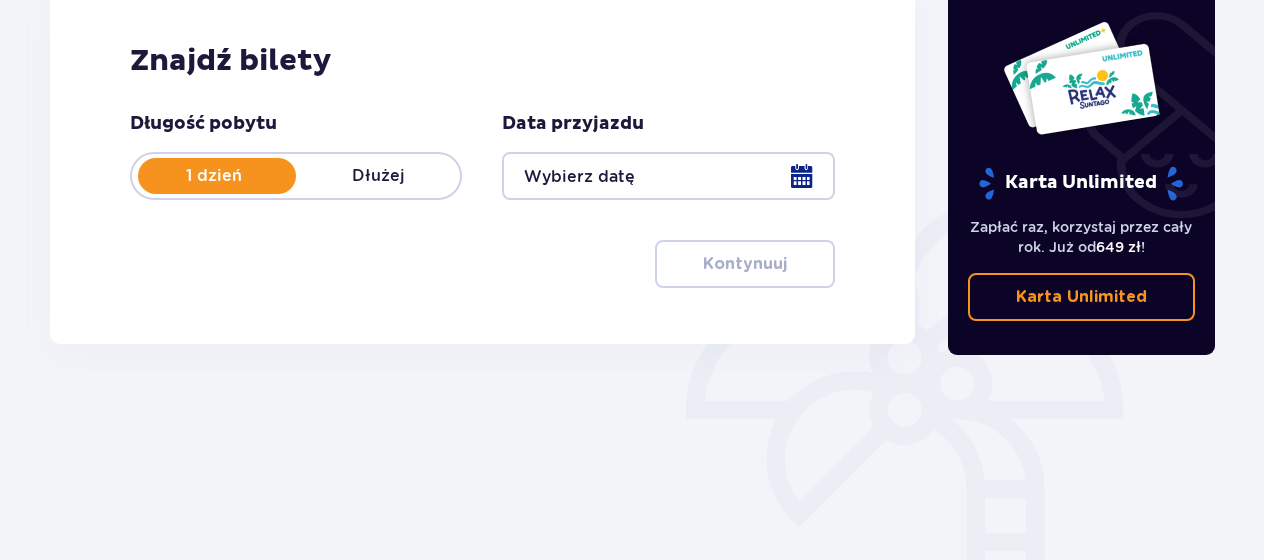 click at bounding box center (668, 176) 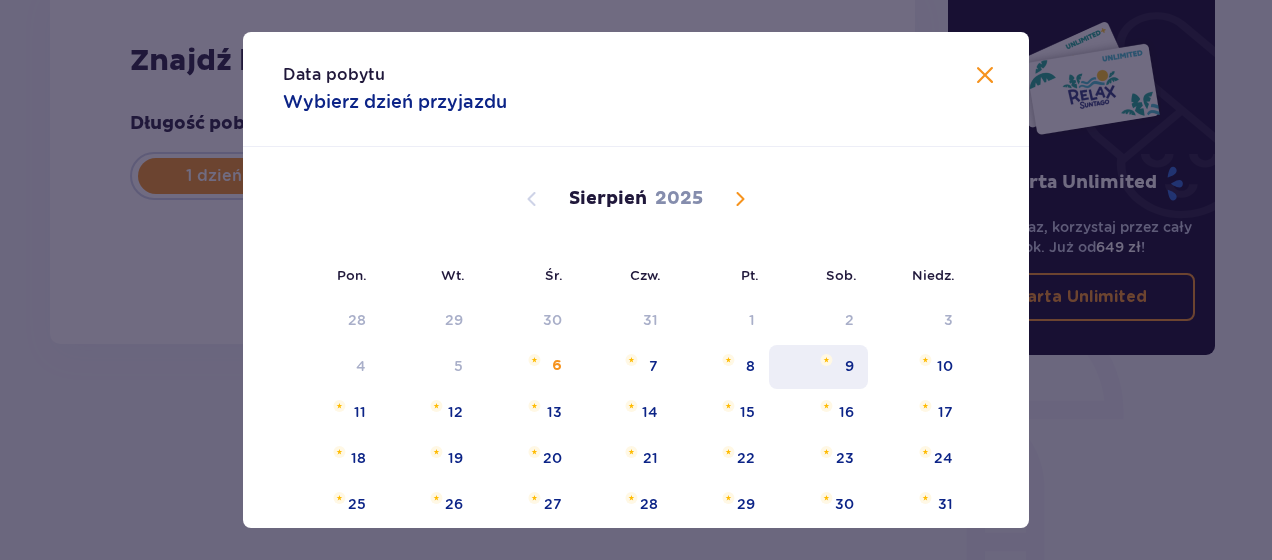 click on "9" at bounding box center [818, 367] 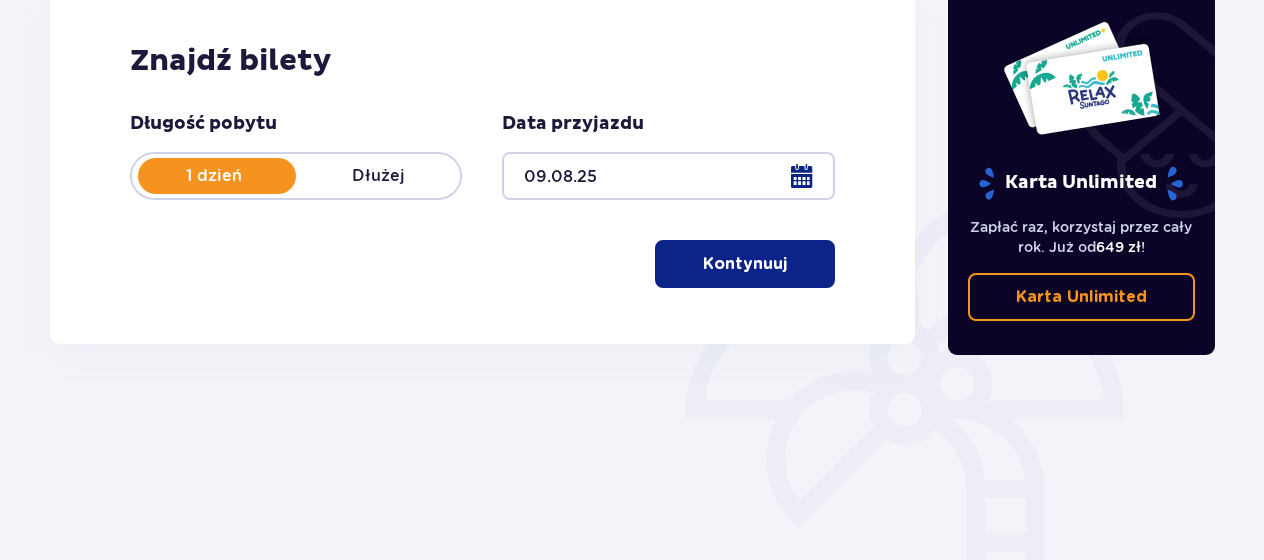 click on "Kontynuuj" at bounding box center (745, 264) 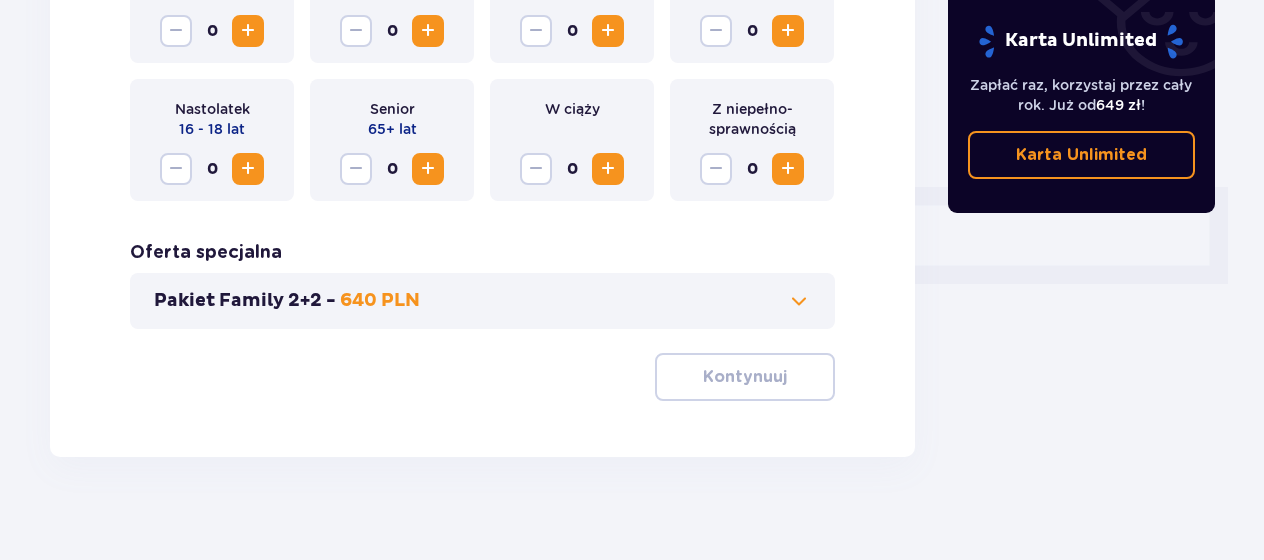 scroll, scrollTop: 756, scrollLeft: 0, axis: vertical 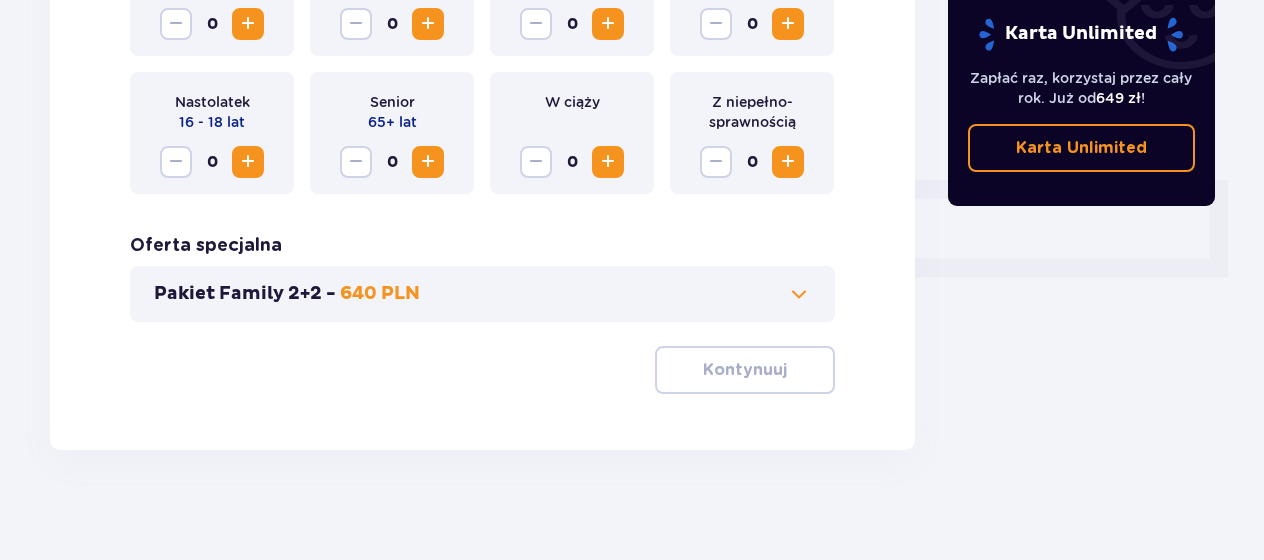 click on "Pakiet Family 2+2 -  640 PLN" at bounding box center (482, 294) 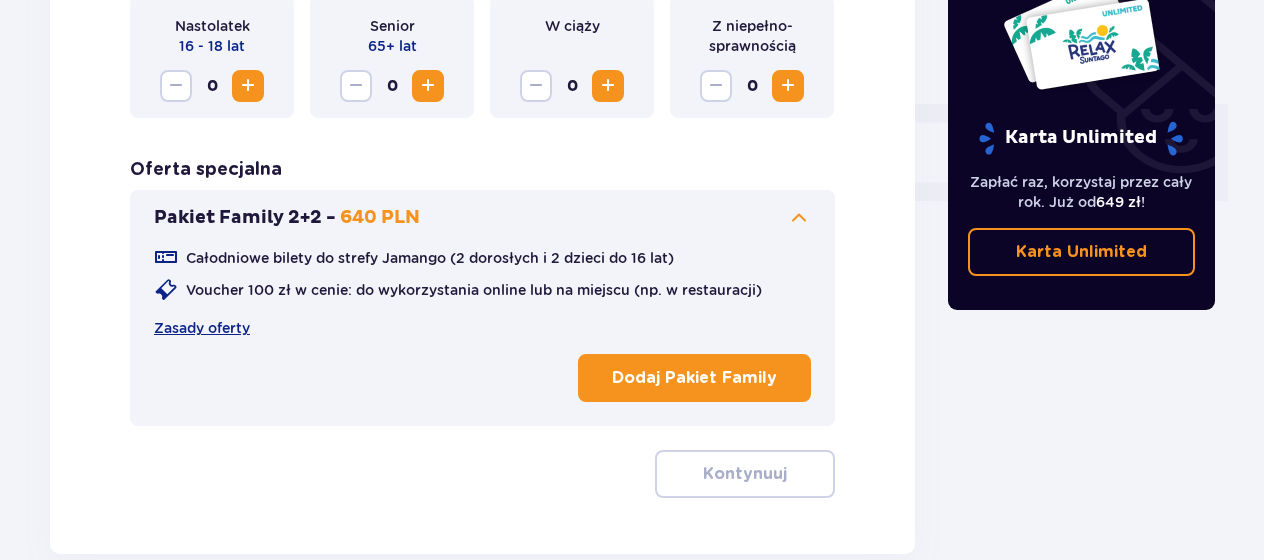 scroll, scrollTop: 856, scrollLeft: 0, axis: vertical 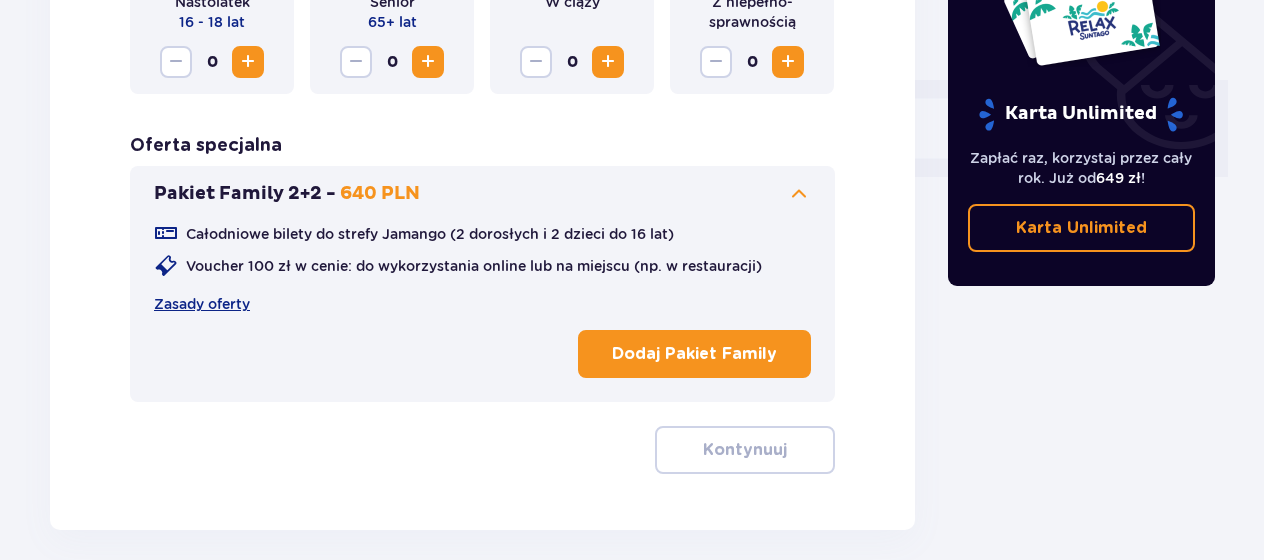 click on "Dodaj Pakiet Family" at bounding box center (694, 354) 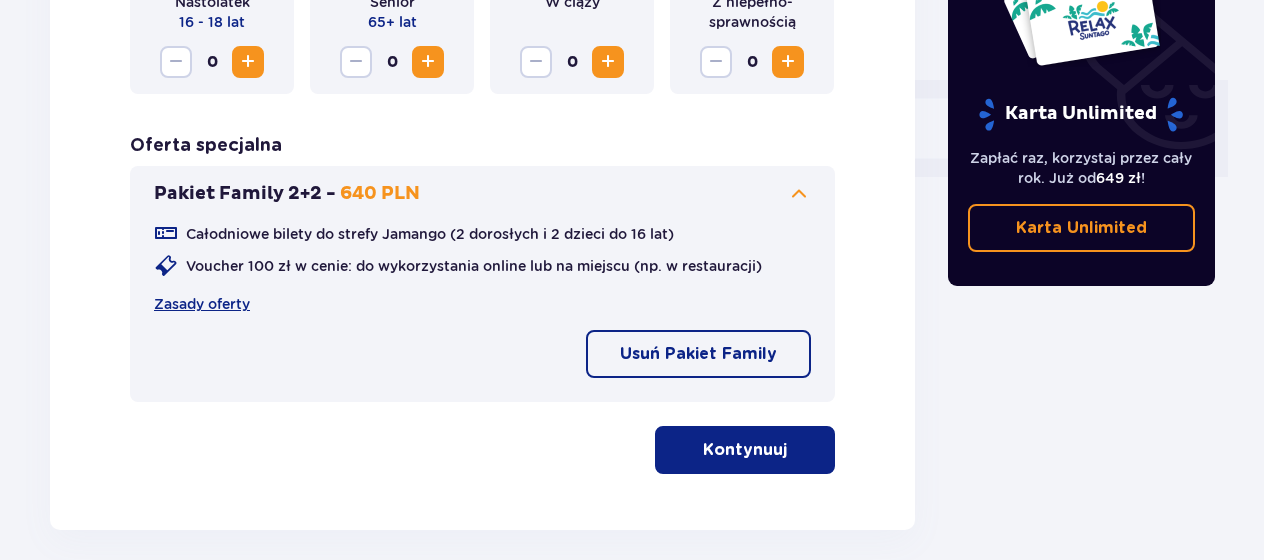 click at bounding box center (791, 450) 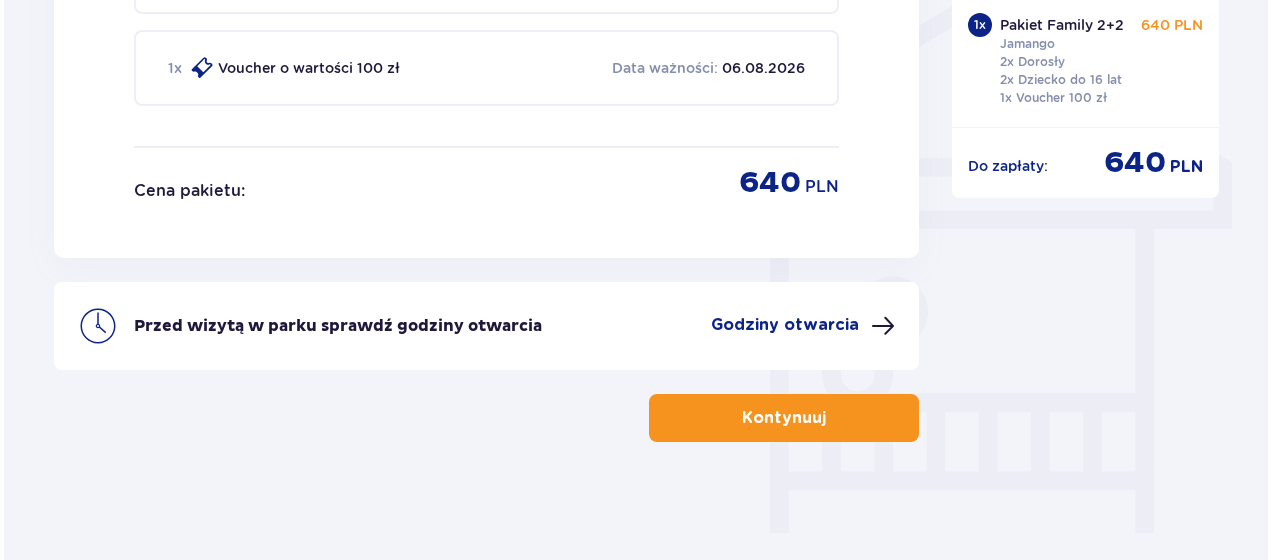 scroll, scrollTop: 1626, scrollLeft: 0, axis: vertical 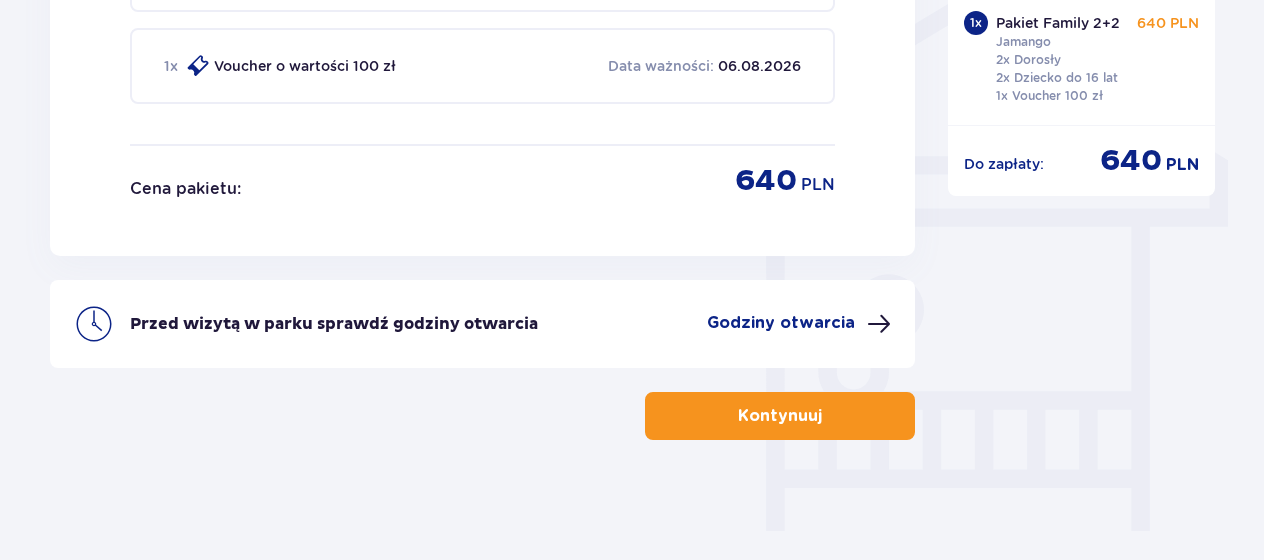 click on "Godziny otwarcia" at bounding box center [781, 323] 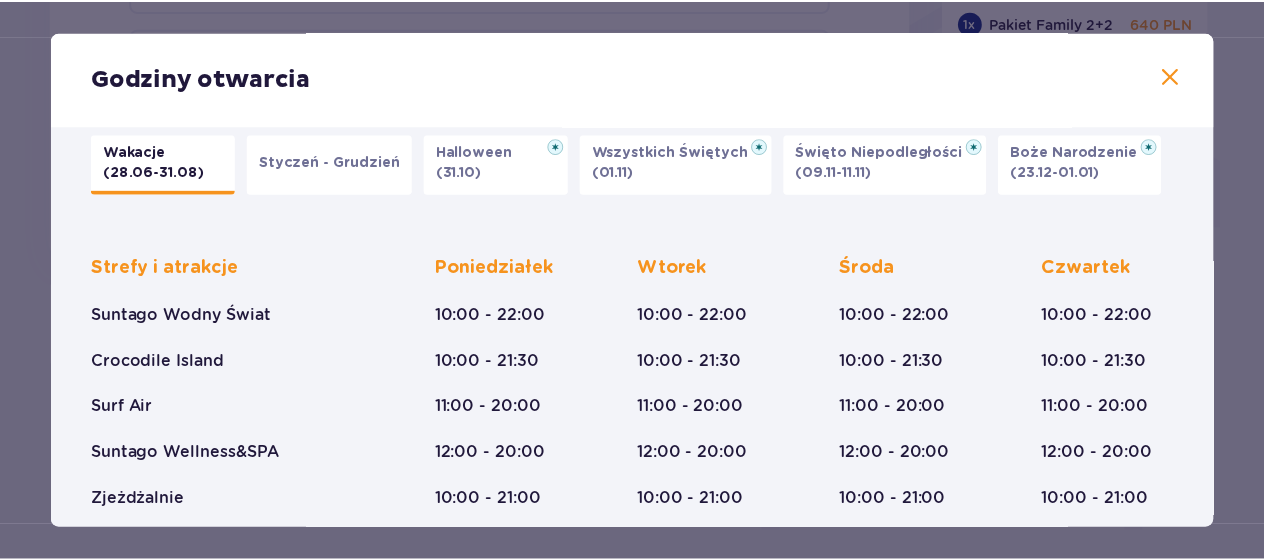 scroll, scrollTop: 0, scrollLeft: 0, axis: both 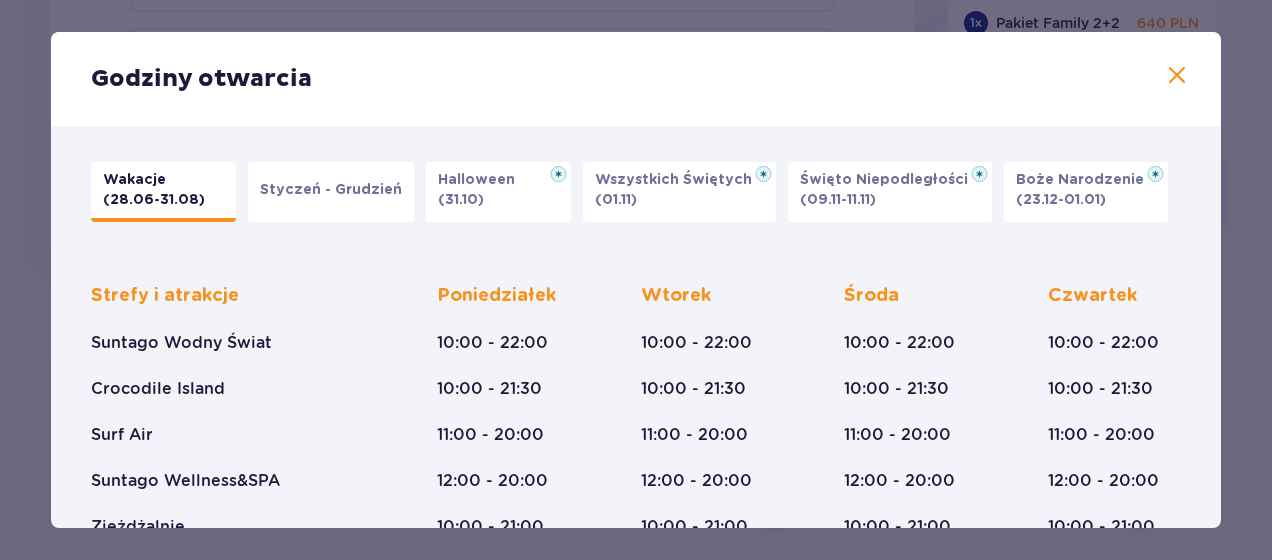 click at bounding box center [1177, 76] 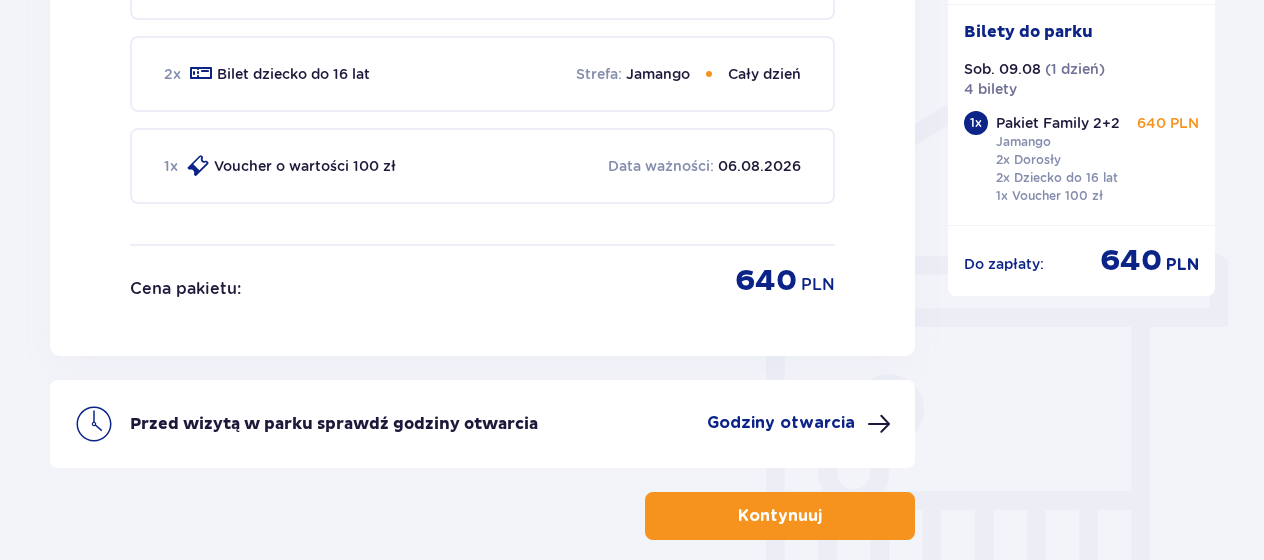 scroll, scrollTop: 1626, scrollLeft: 0, axis: vertical 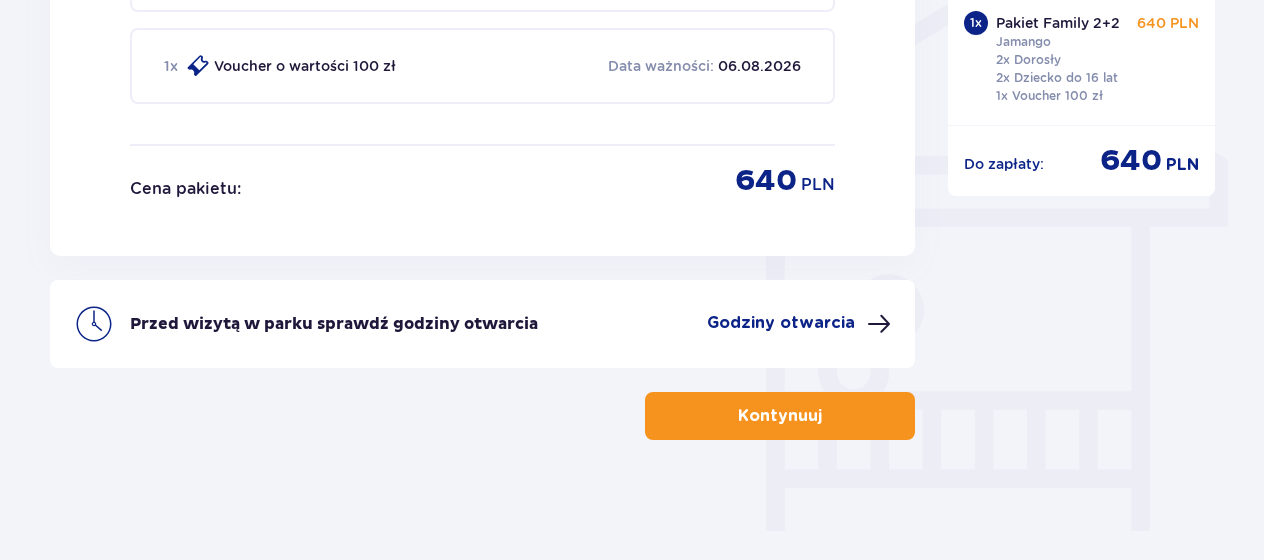 click on "Kontynuuj" at bounding box center [780, 416] 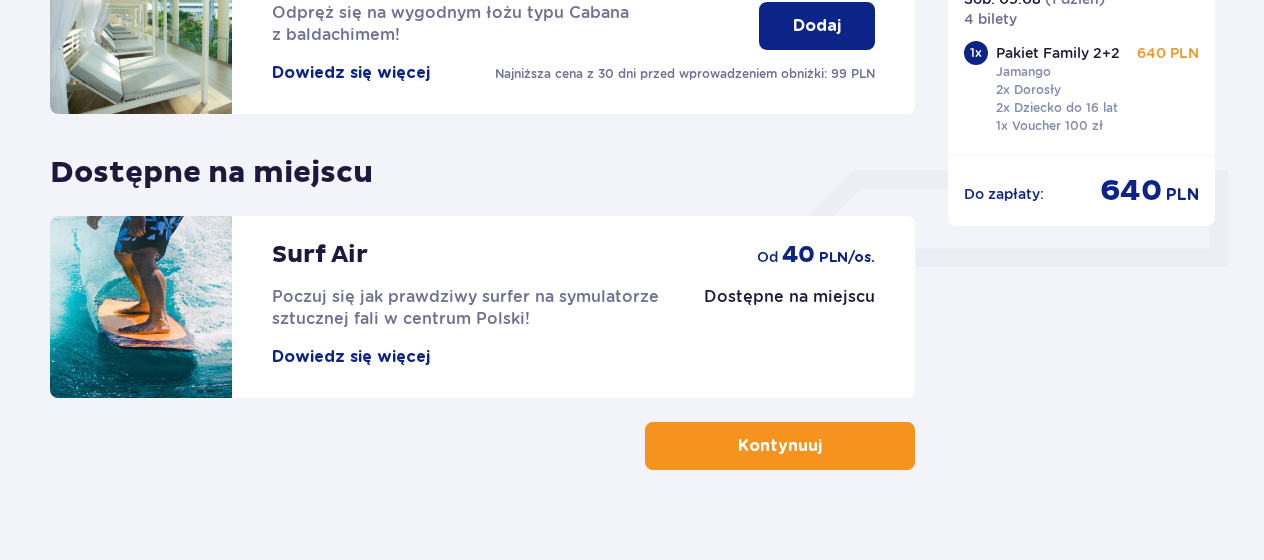 scroll, scrollTop: 796, scrollLeft: 0, axis: vertical 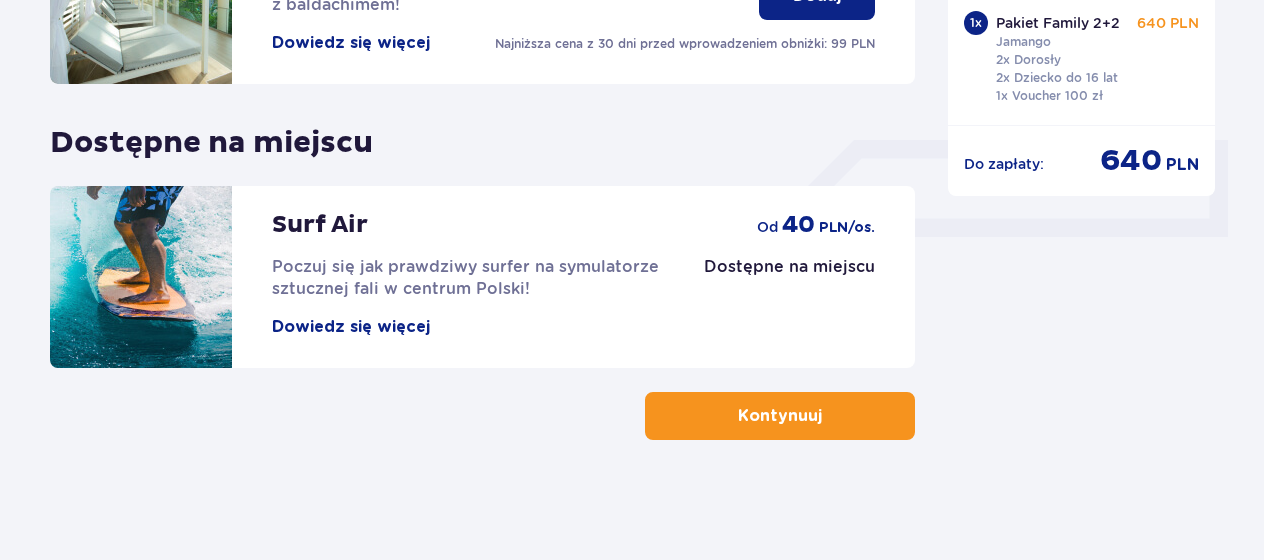 click on "Kontynuuj" at bounding box center (780, 416) 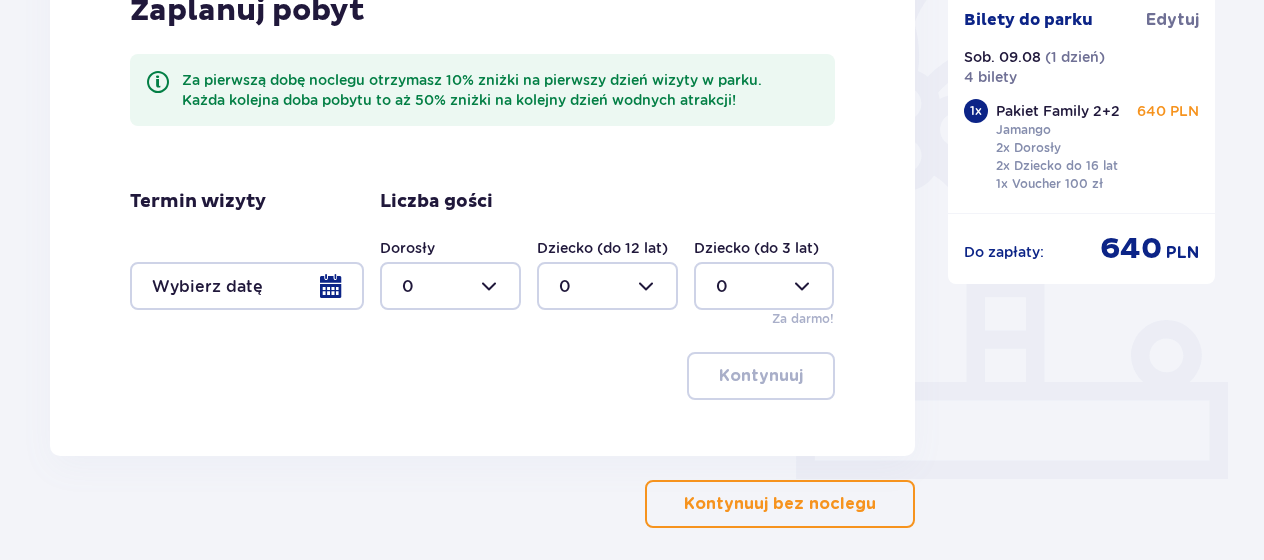 scroll, scrollTop: 600, scrollLeft: 0, axis: vertical 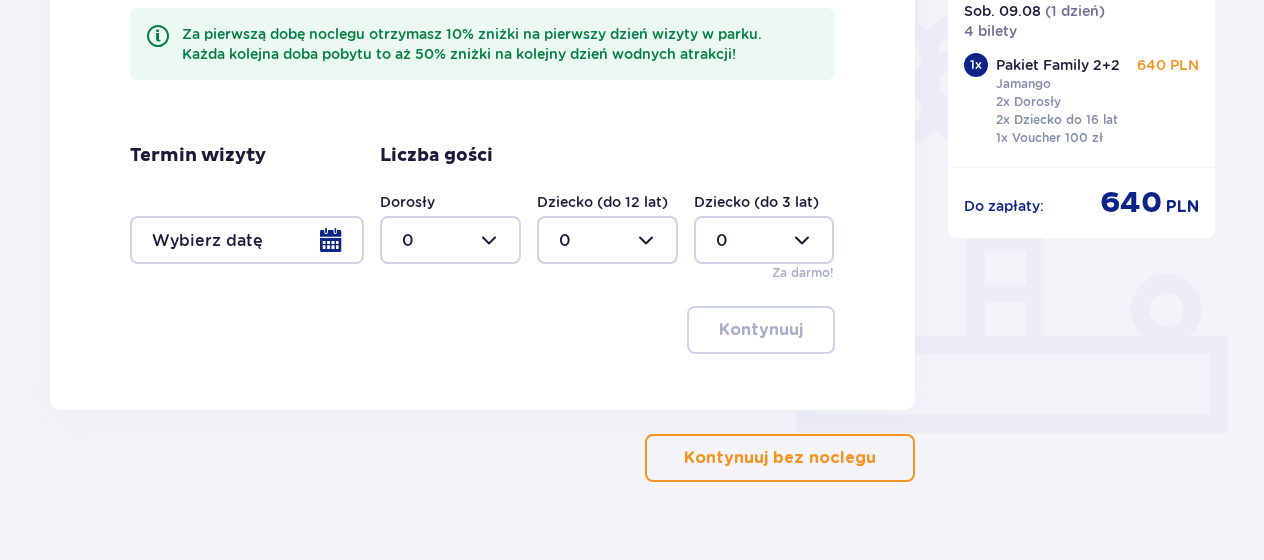 click on "Kontynuuj bez noclegu" at bounding box center (780, 458) 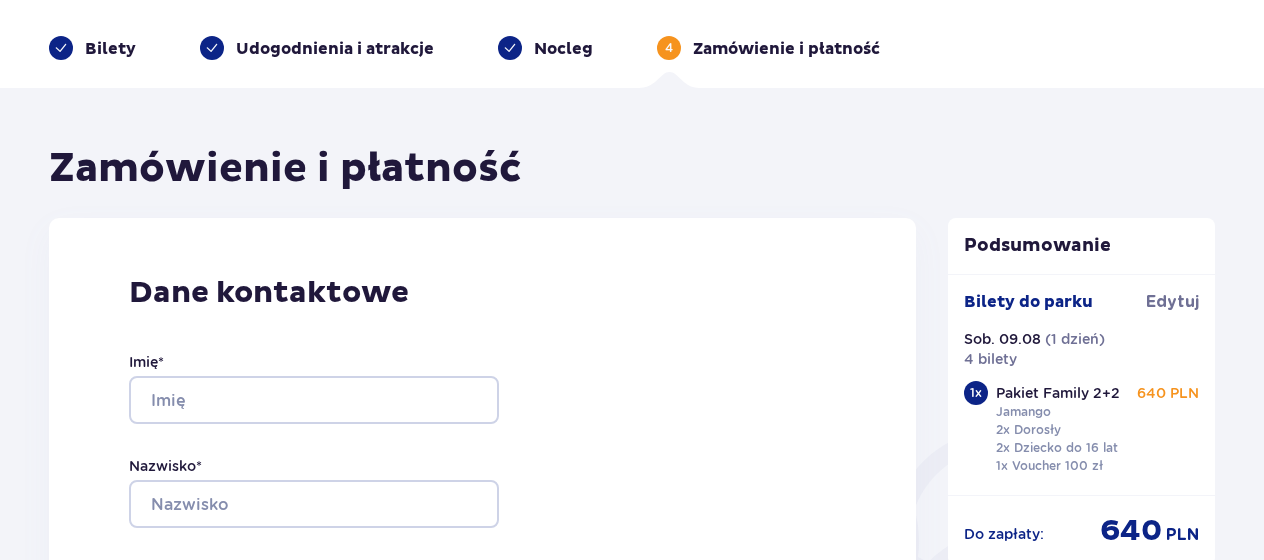 scroll, scrollTop: 100, scrollLeft: 0, axis: vertical 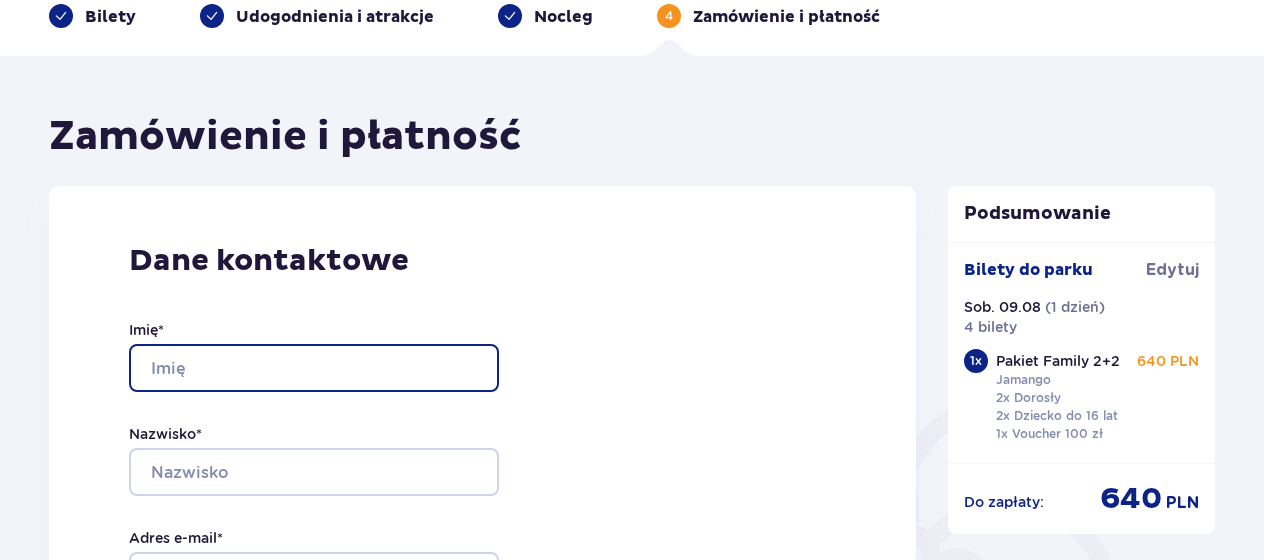 click on "Imię *" at bounding box center (314, 368) 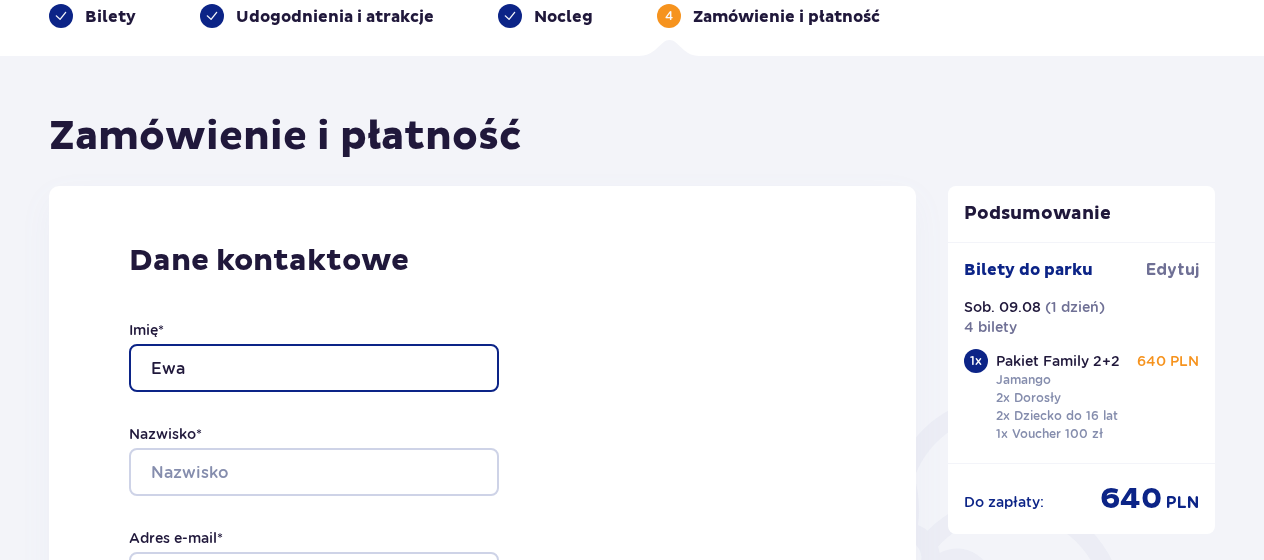 type on "Ewa" 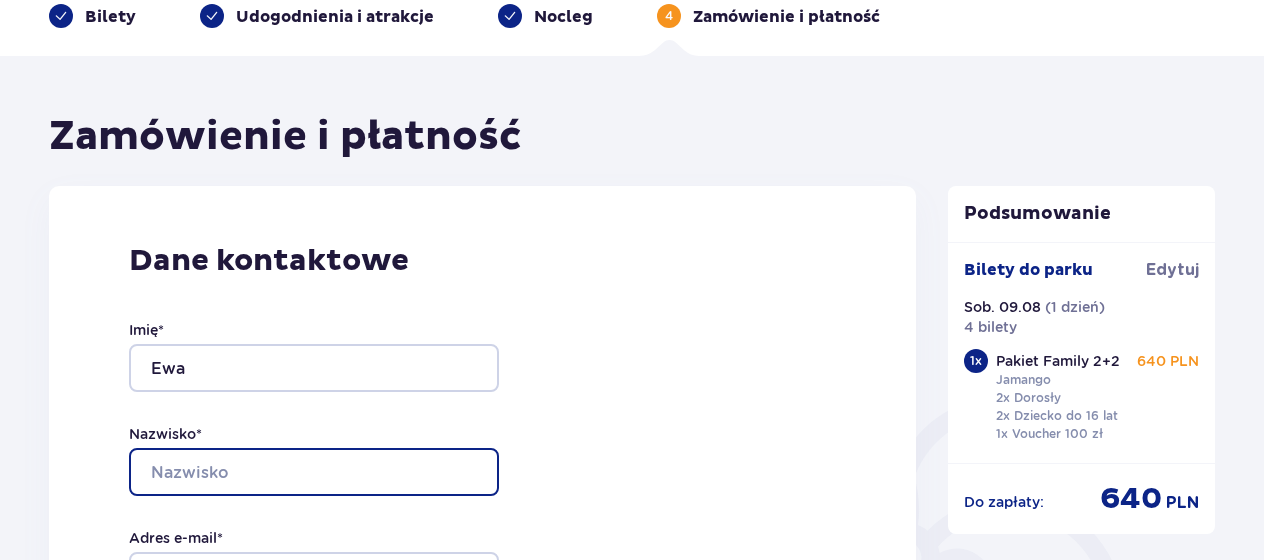 click on "Nazwisko *" at bounding box center [314, 472] 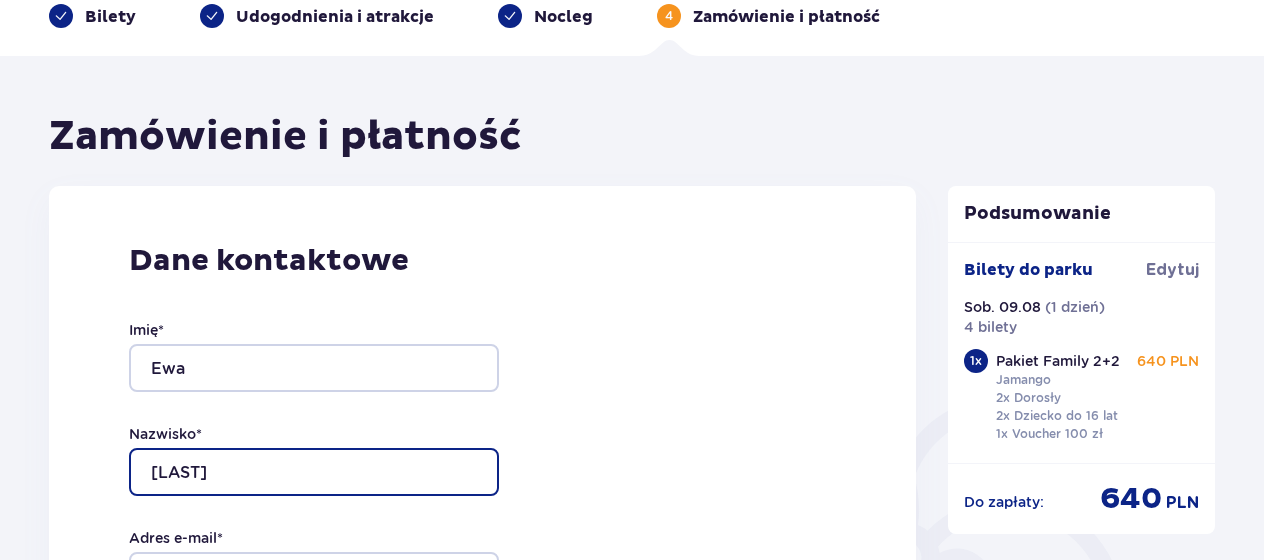 type on "Obarska" 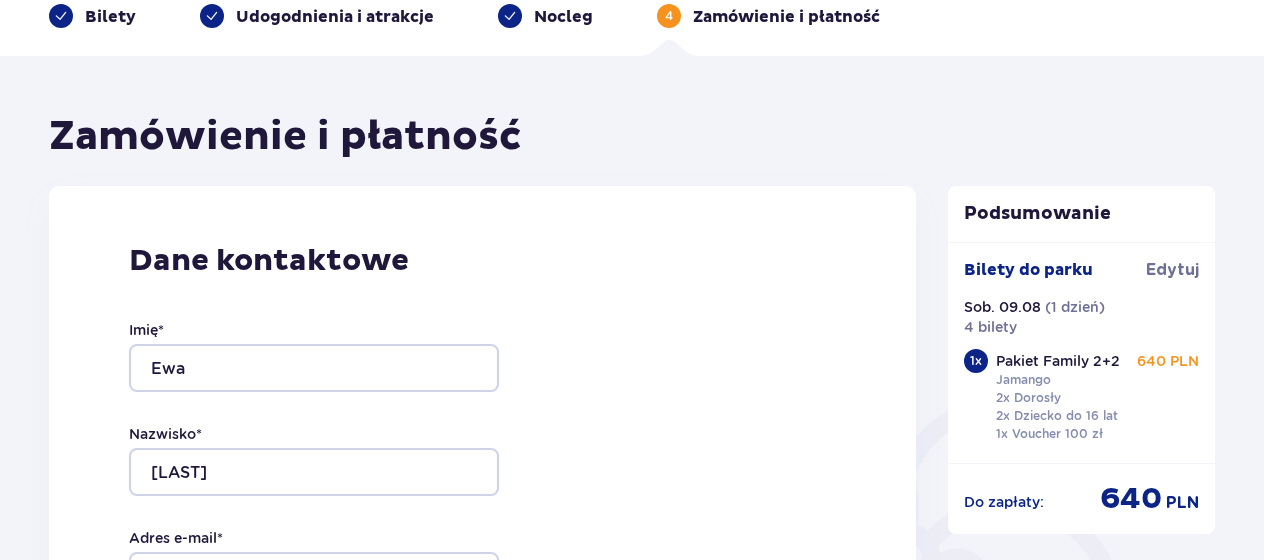 click on "Dane kontaktowe Imię * Ewa Nazwisko * Obarska Adres e-mail * Potwierdź adres e-mail * Numer telefonu * Numer telefonu, wraz z kodem kraju, np. 48 ​123 ​456 ​789 Chcę fakturę na firmę Jeśli nie prowadzisz działalności gospodarczej lub innej spółki, automatycznie wystawimy Ci fakturę imienną. Dodaj adres do faktury imiennej" at bounding box center (482, 606) 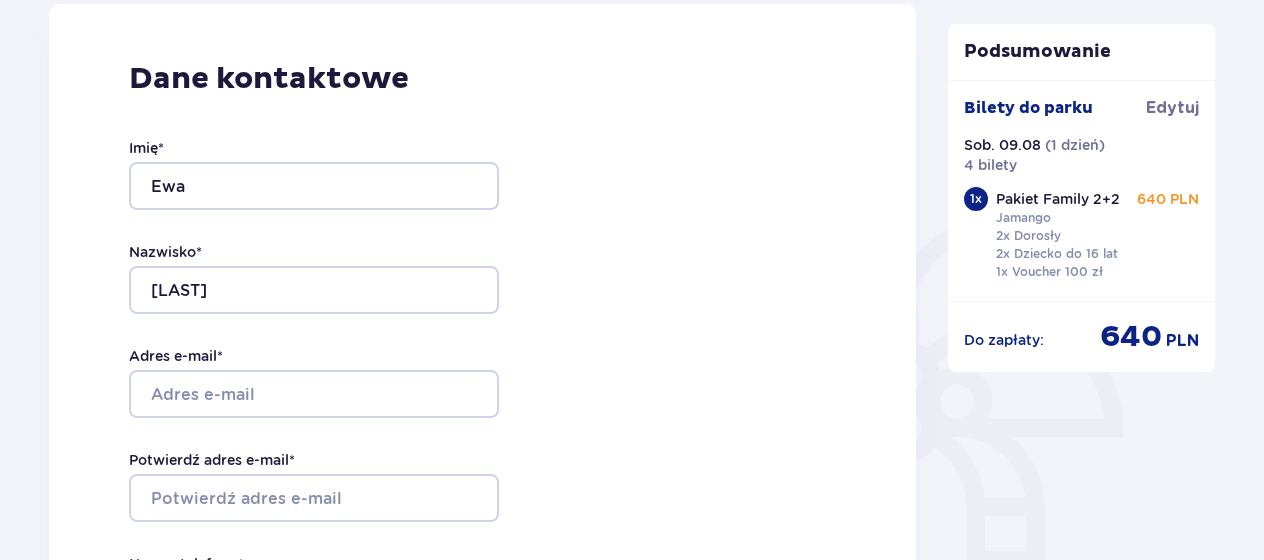 scroll, scrollTop: 300, scrollLeft: 0, axis: vertical 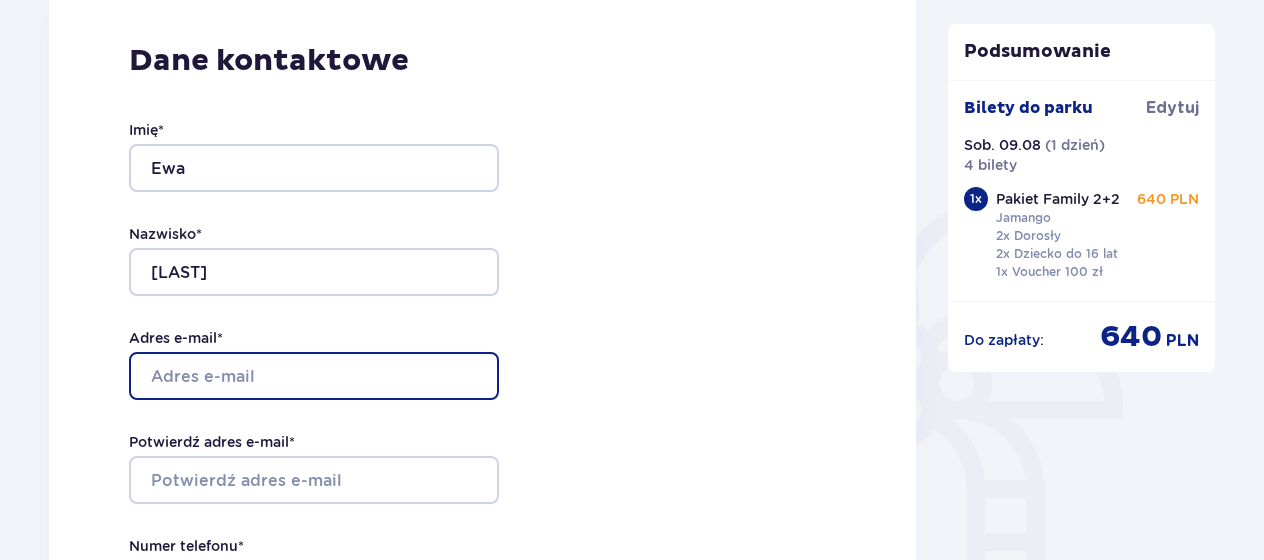 click on "Adres e-mail *" at bounding box center [314, 376] 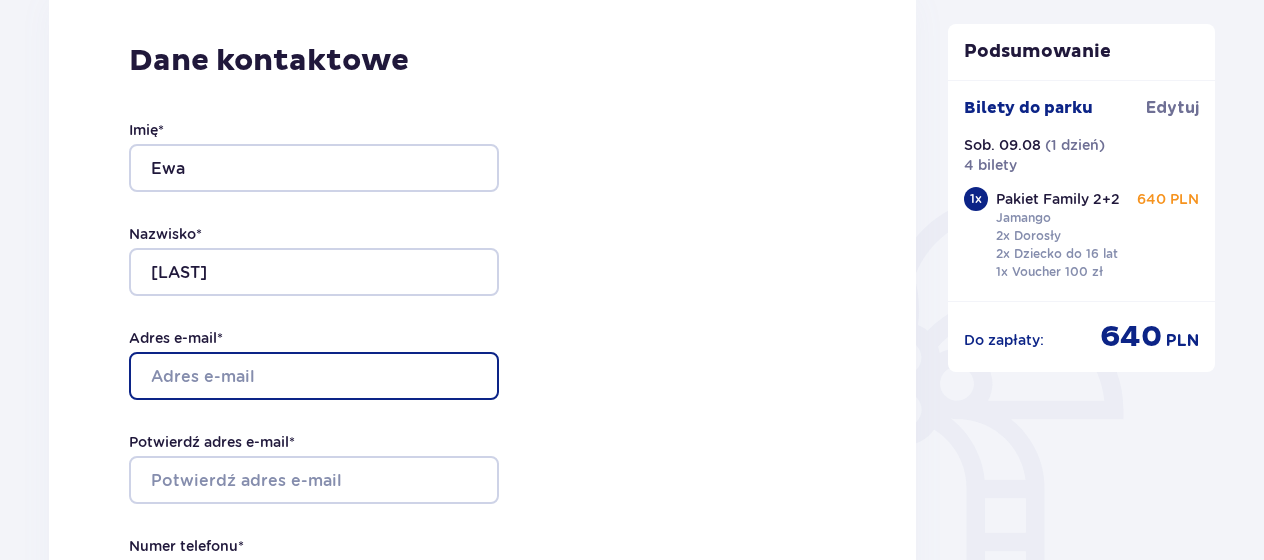 type on "ewa.obarska4@gmail.com" 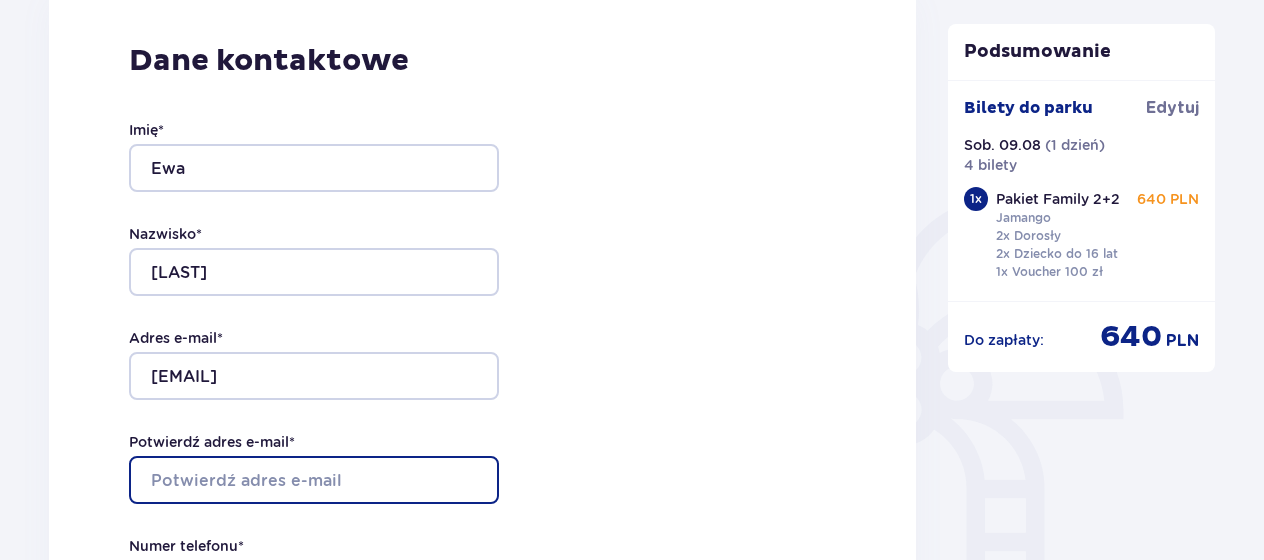 type on "ewa.obarska4@gmail.com" 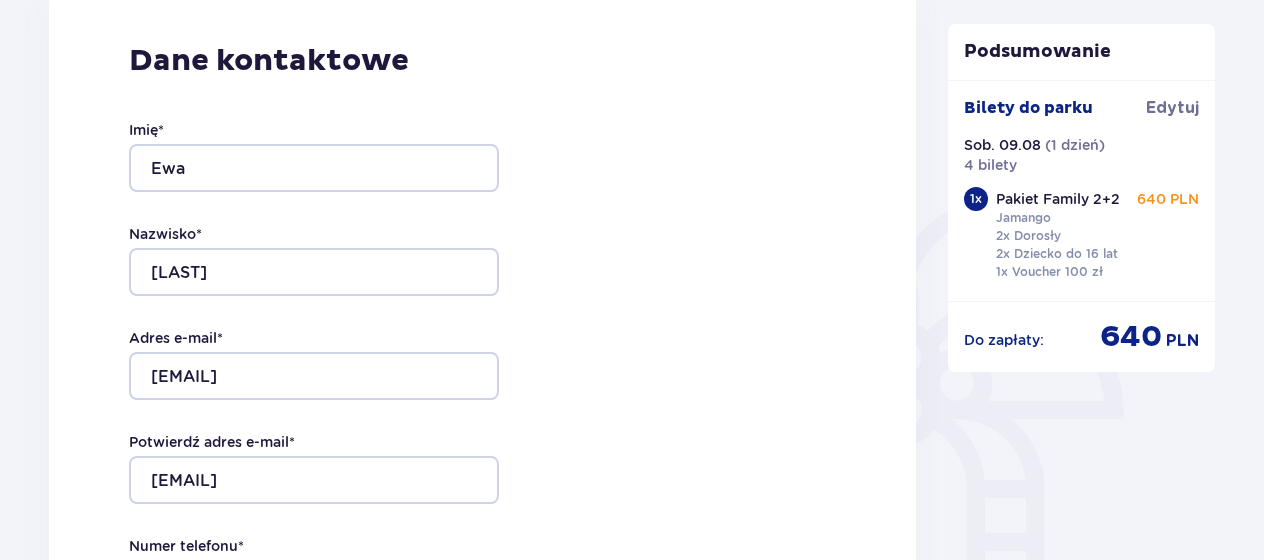 type on "661140159" 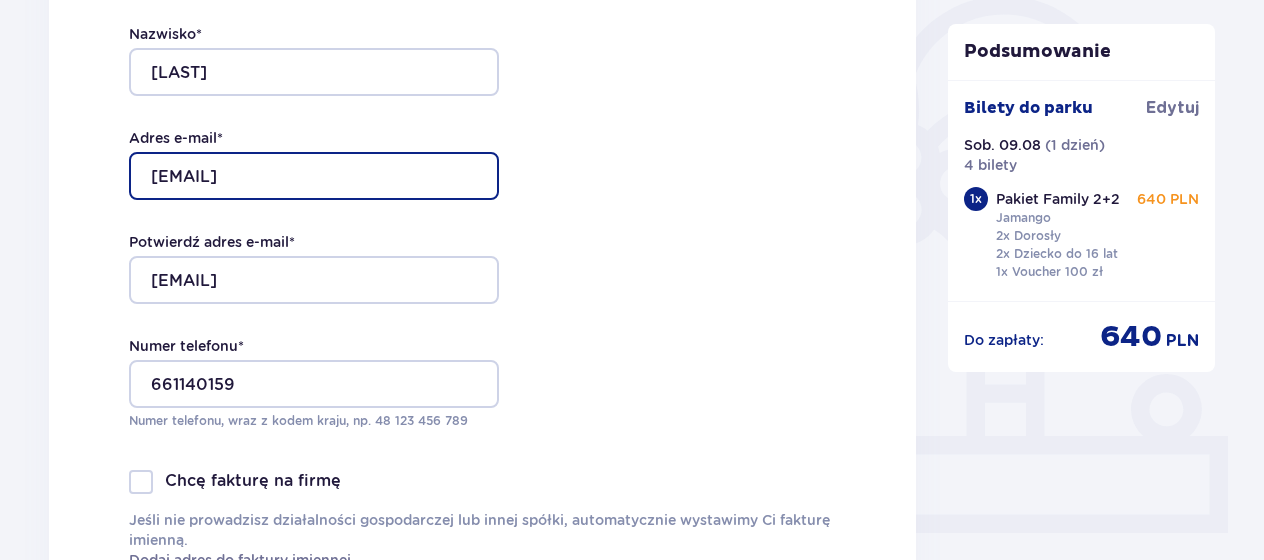 scroll, scrollTop: 600, scrollLeft: 0, axis: vertical 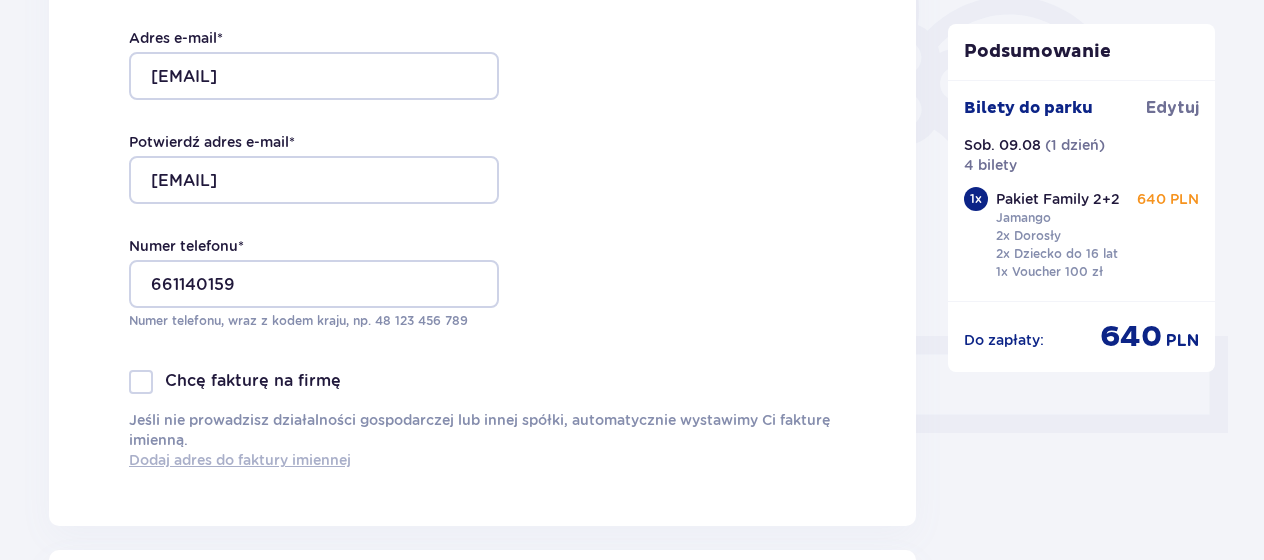 click on "Dodaj adres do faktury imiennej" at bounding box center [240, 460] 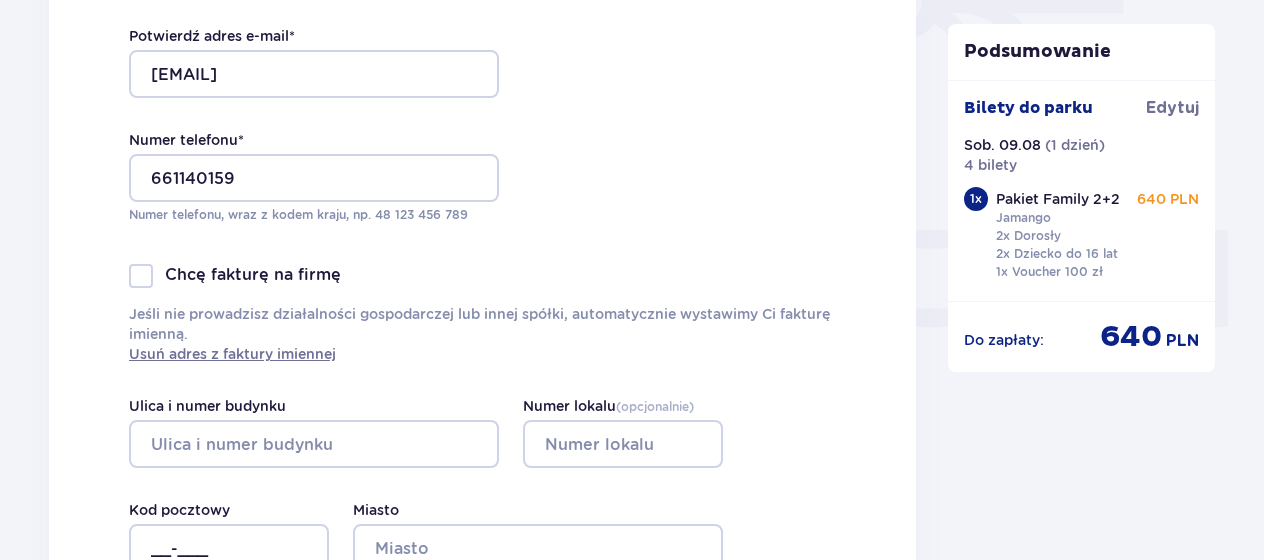 scroll, scrollTop: 900, scrollLeft: 0, axis: vertical 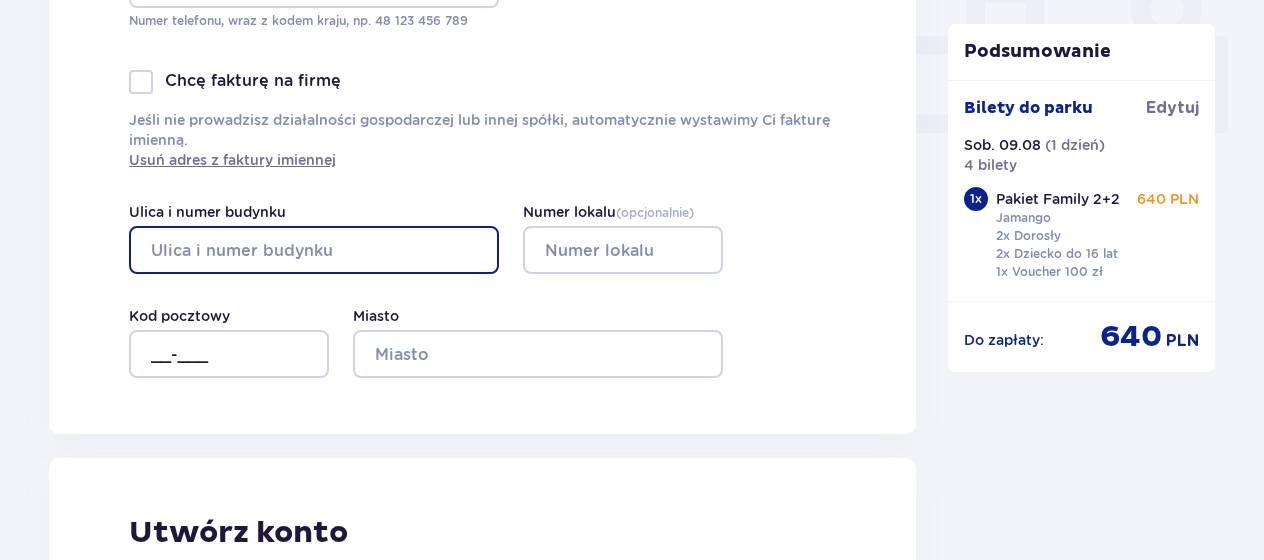 click on "Ulica i numer budynku" at bounding box center (314, 250) 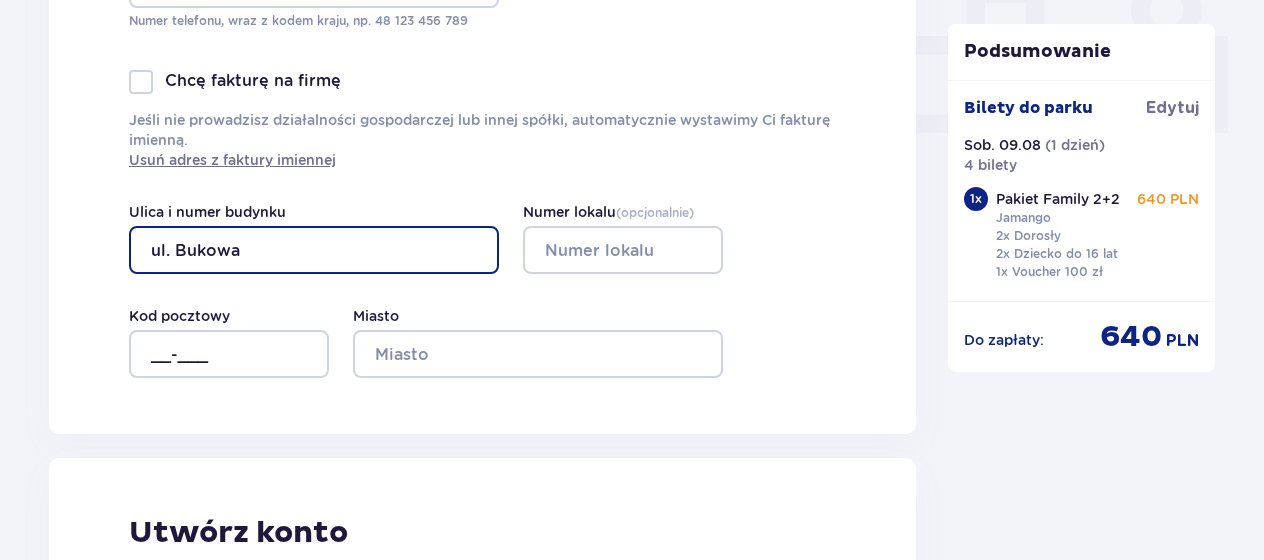 type on "ul. Bukowa" 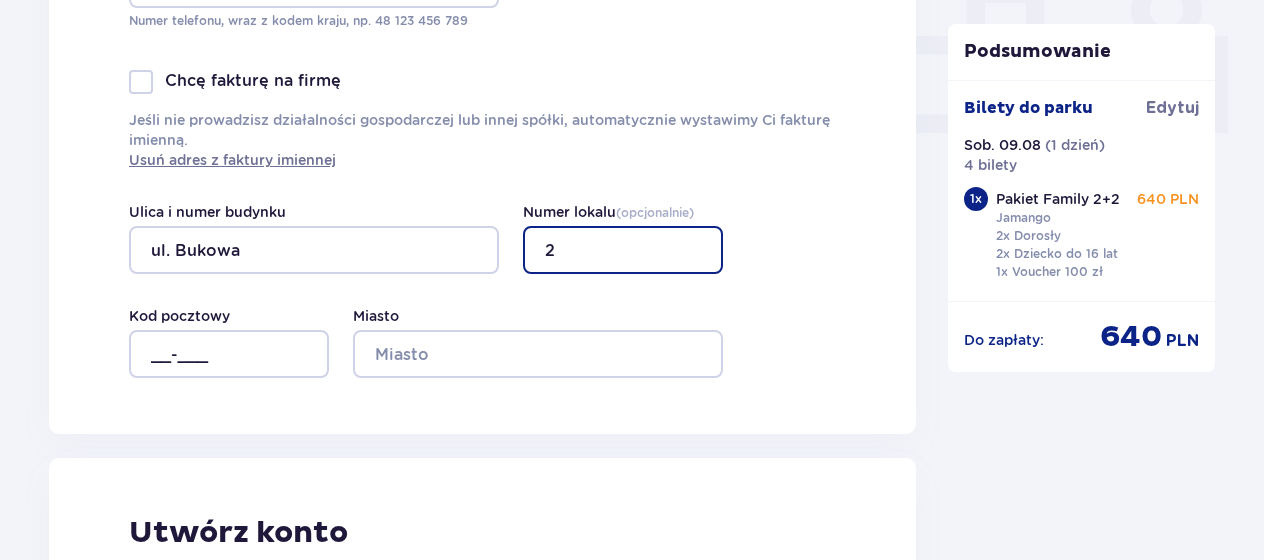 type on "2" 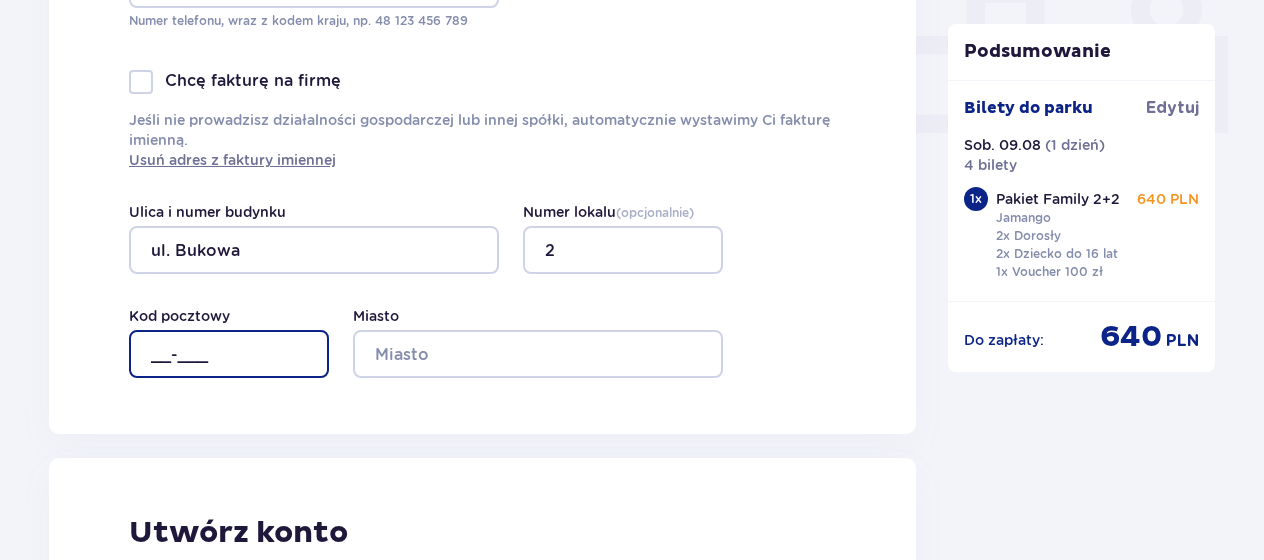 click on "__-___" at bounding box center [229, 354] 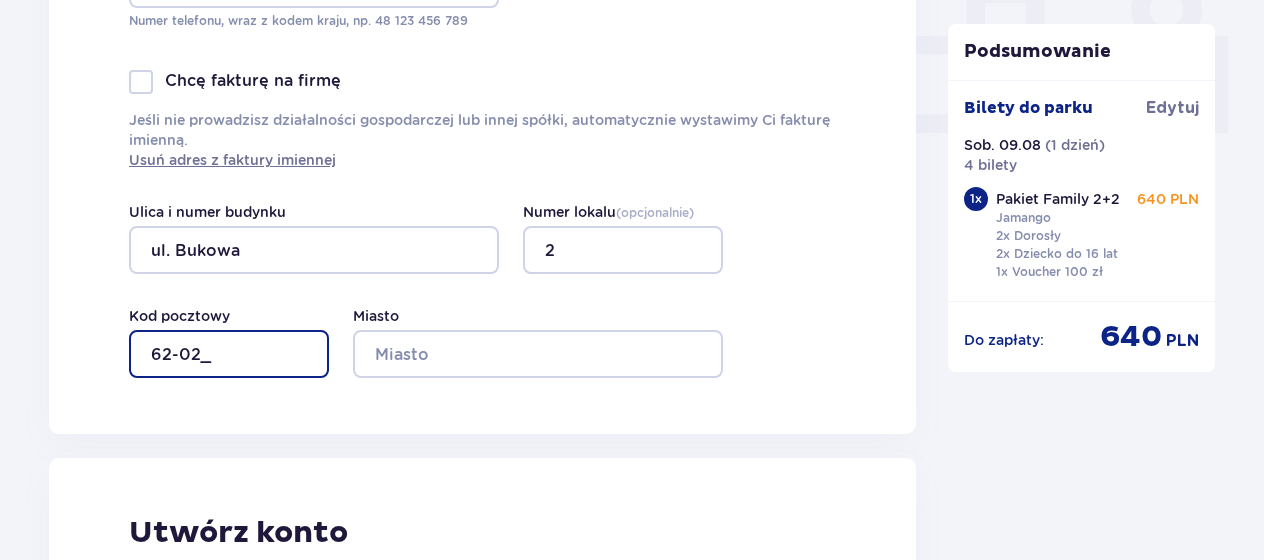 type on "62-025" 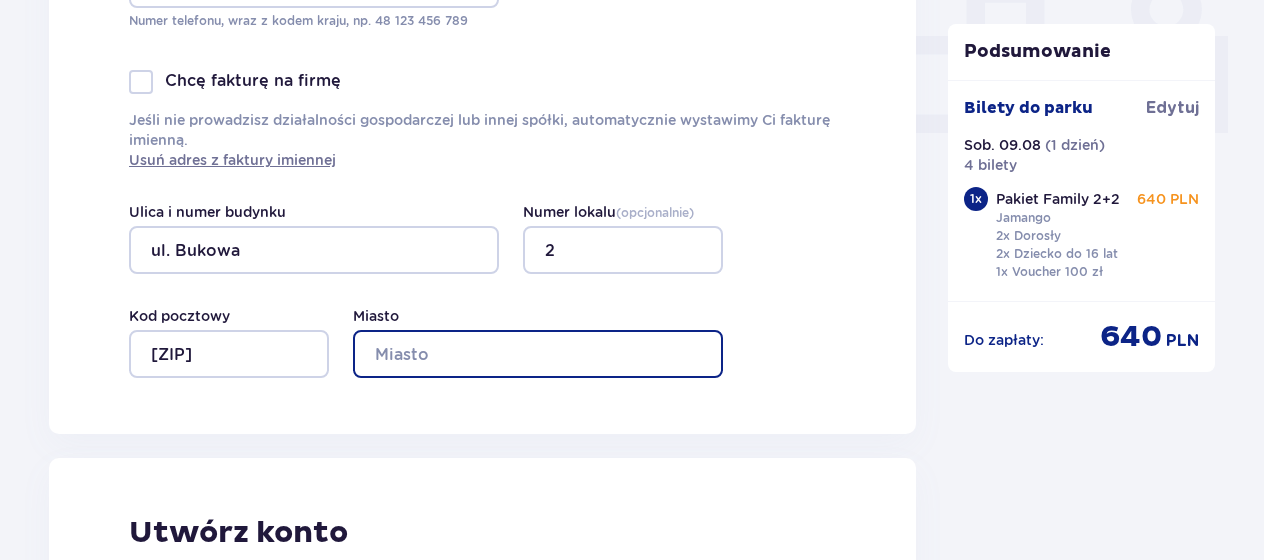 type on "SIEDLEC" 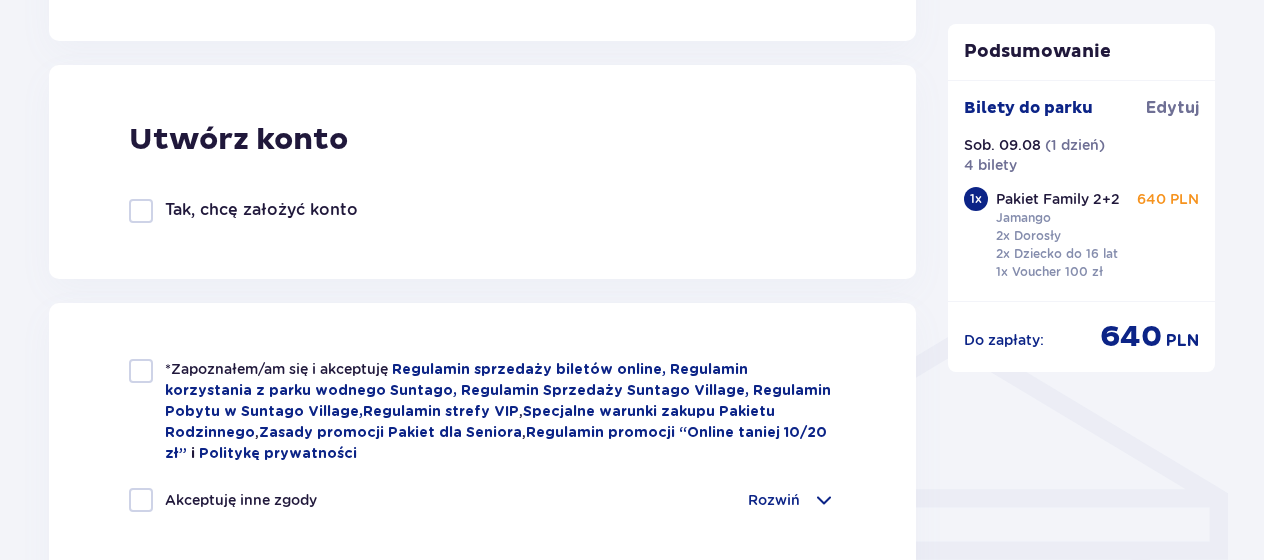 scroll, scrollTop: 1300, scrollLeft: 0, axis: vertical 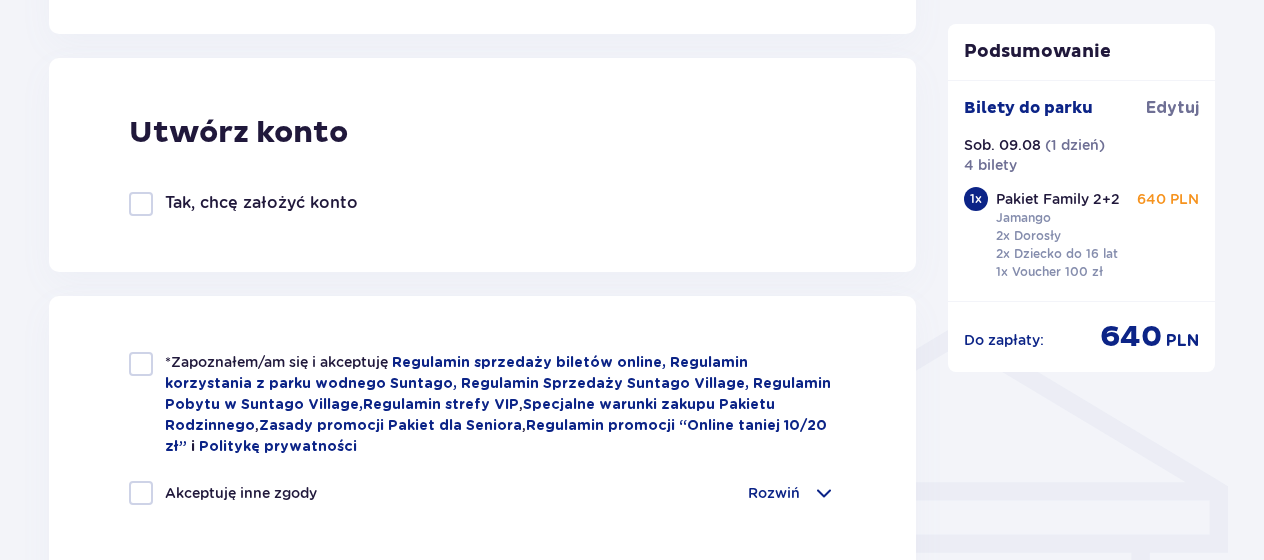 type on "62-025" 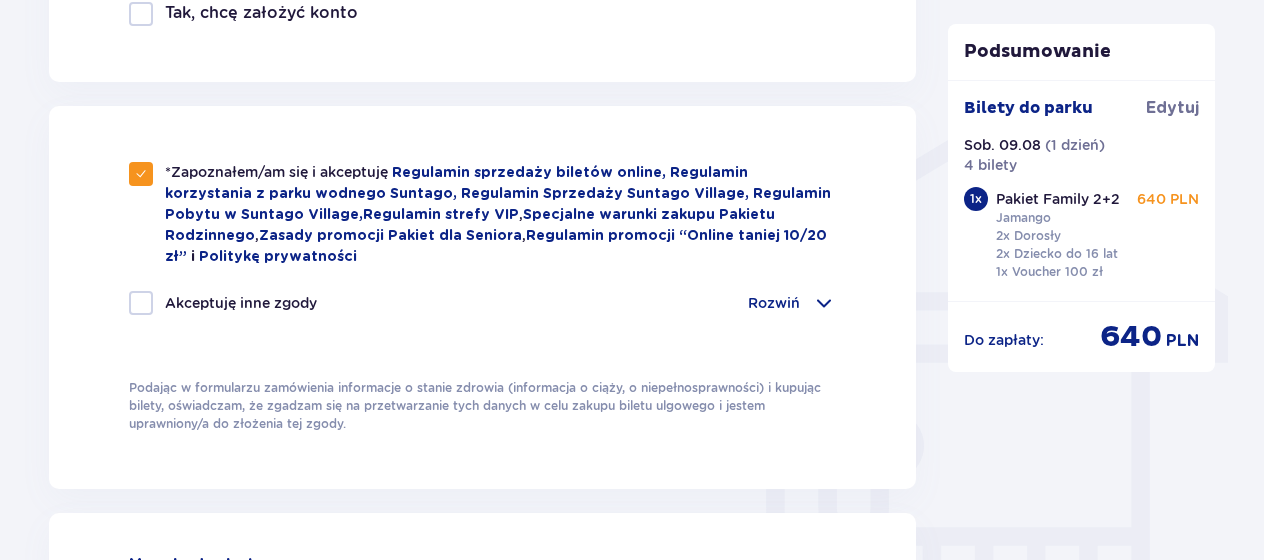 scroll, scrollTop: 1500, scrollLeft: 0, axis: vertical 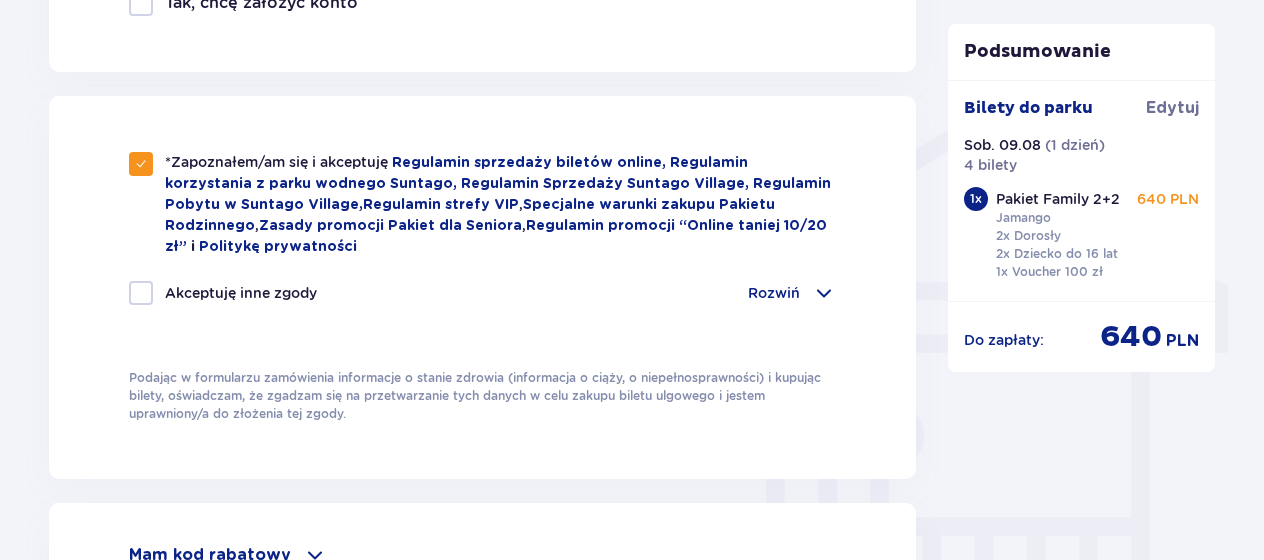 click at bounding box center (824, 293) 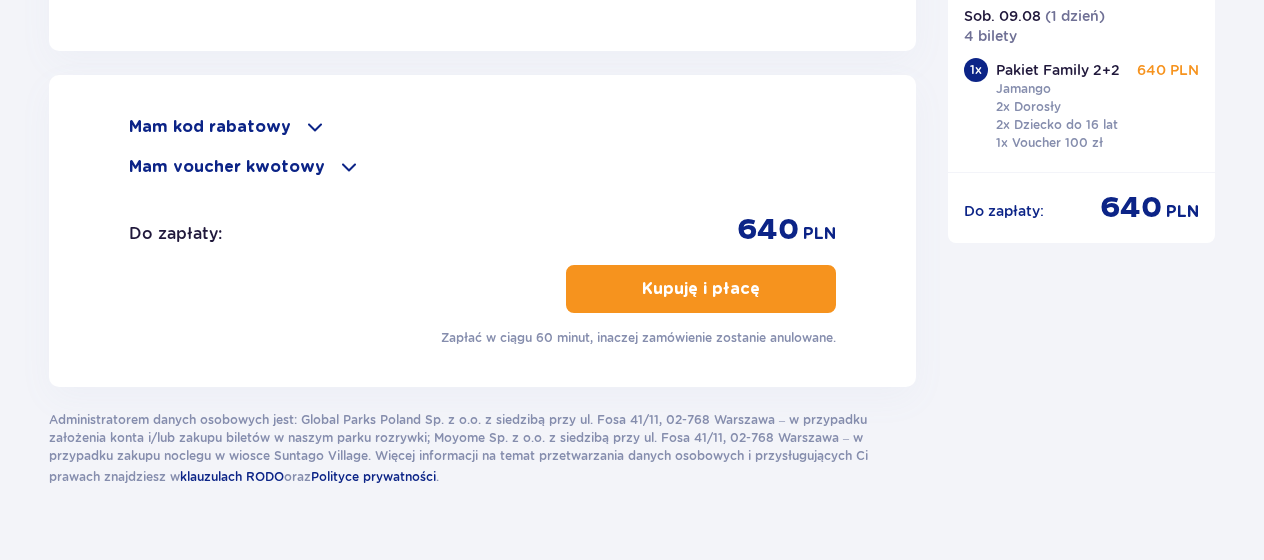 scroll, scrollTop: 2490, scrollLeft: 0, axis: vertical 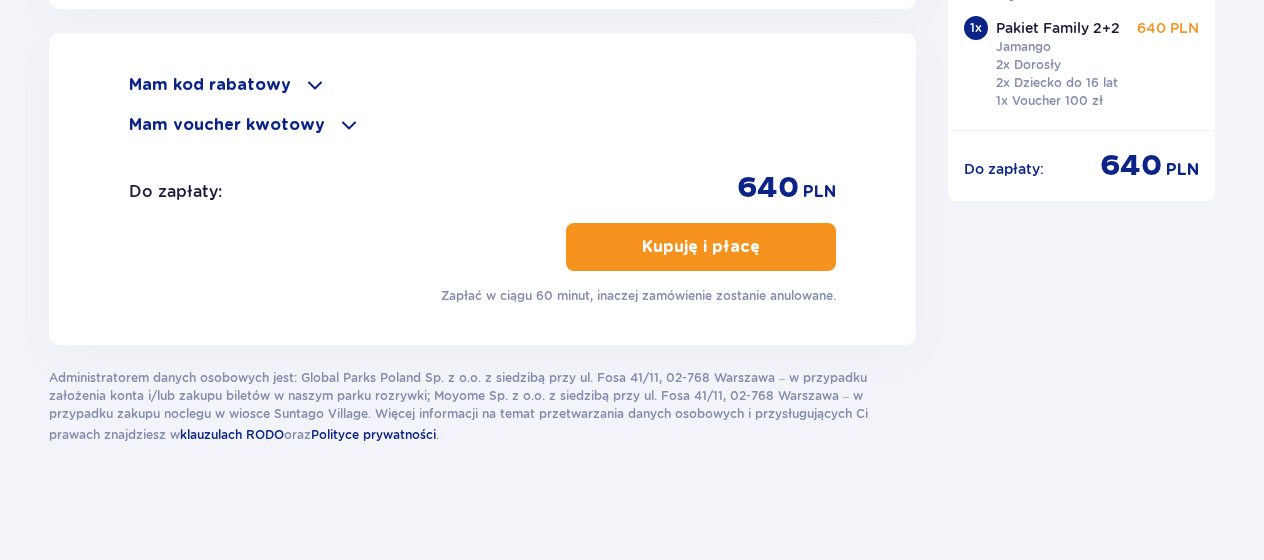 click on "Kupuję i płacę" at bounding box center (701, 247) 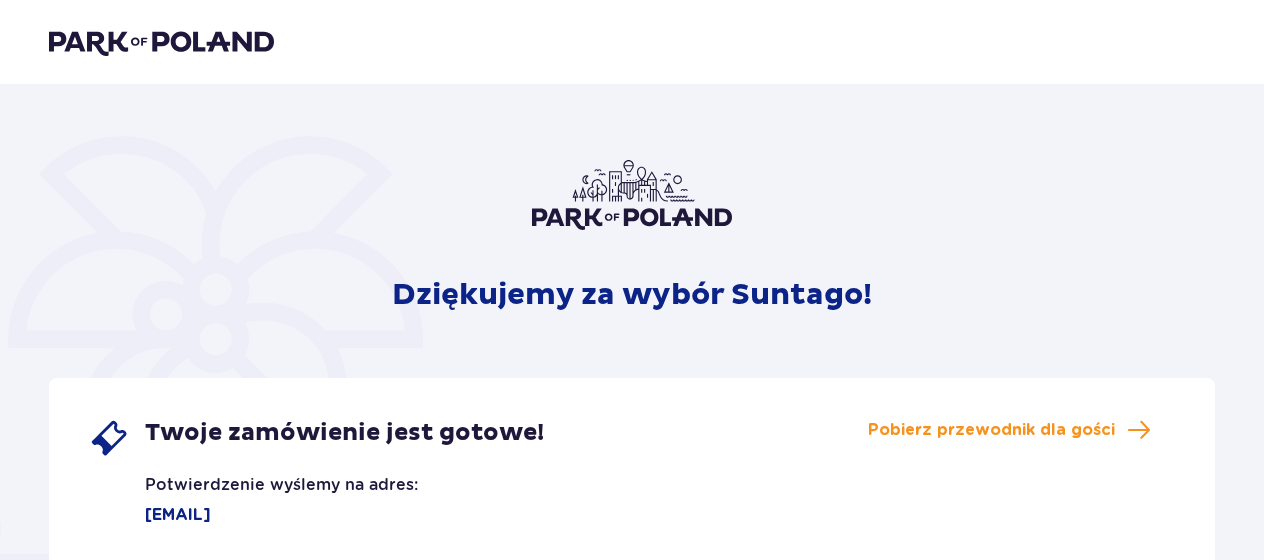 scroll, scrollTop: 0, scrollLeft: 0, axis: both 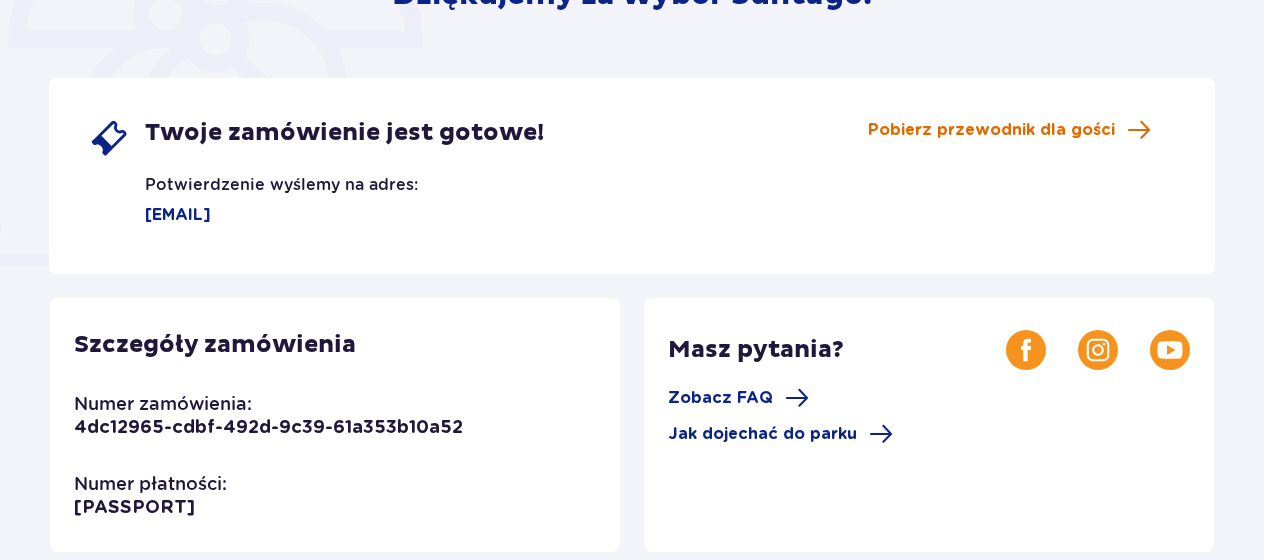 click on "Pobierz przewodnik dla gości" at bounding box center [991, 130] 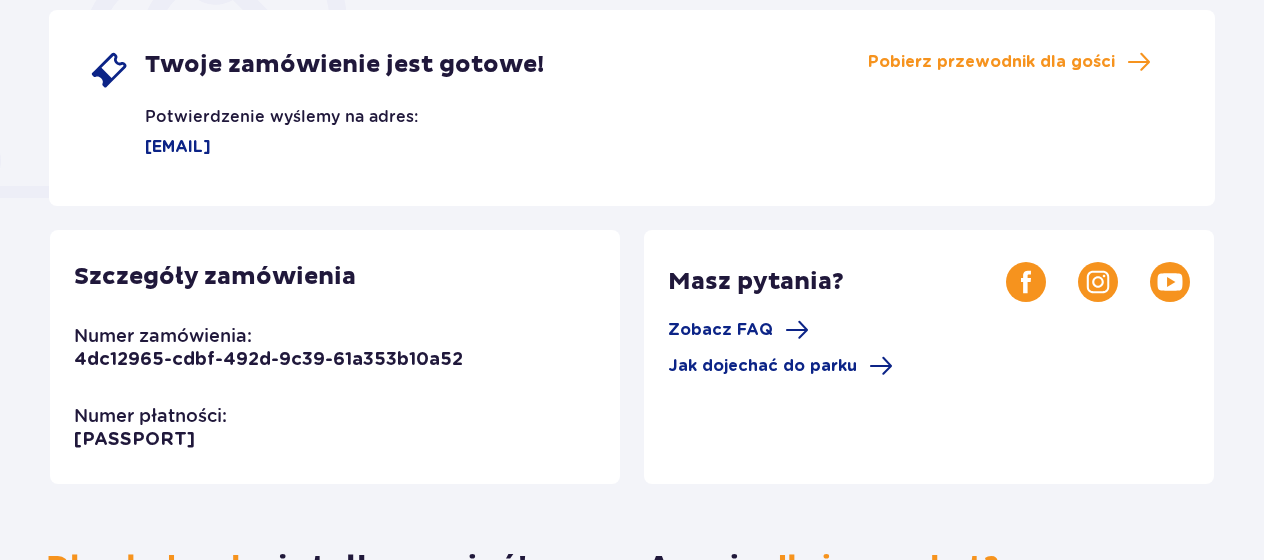 scroll, scrollTop: 400, scrollLeft: 0, axis: vertical 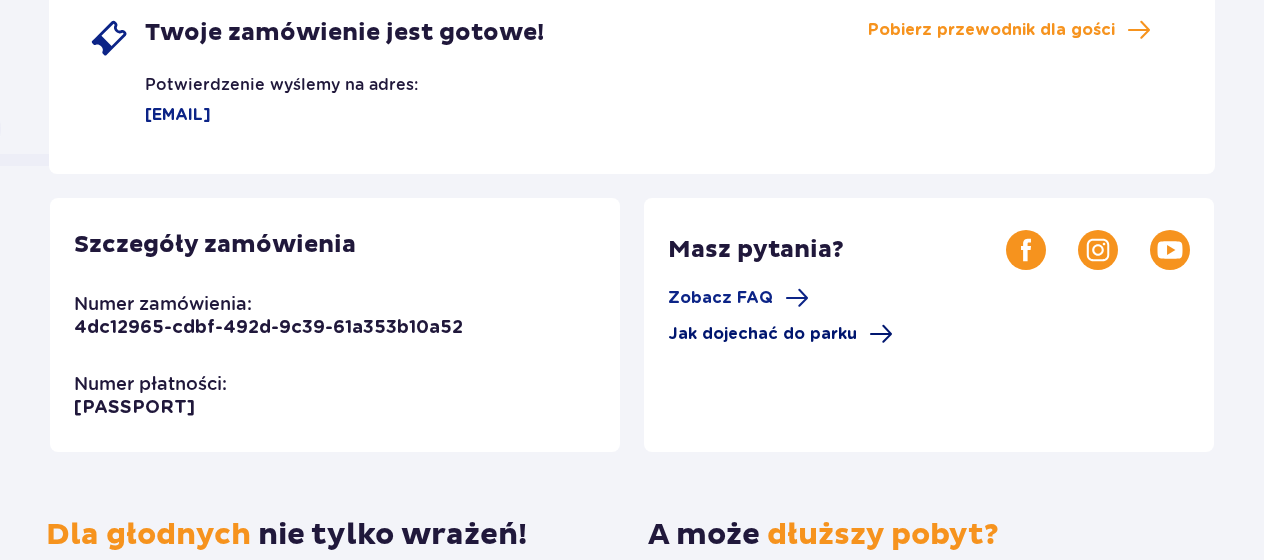 click on "Jak dojechać do parku" at bounding box center [762, 334] 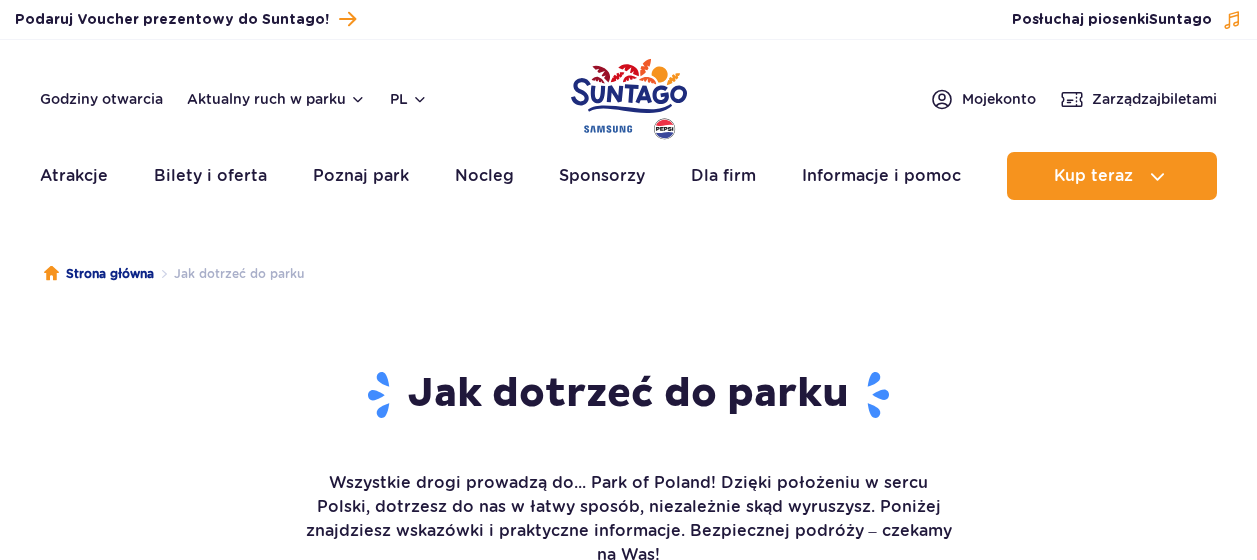 scroll, scrollTop: 0, scrollLeft: 0, axis: both 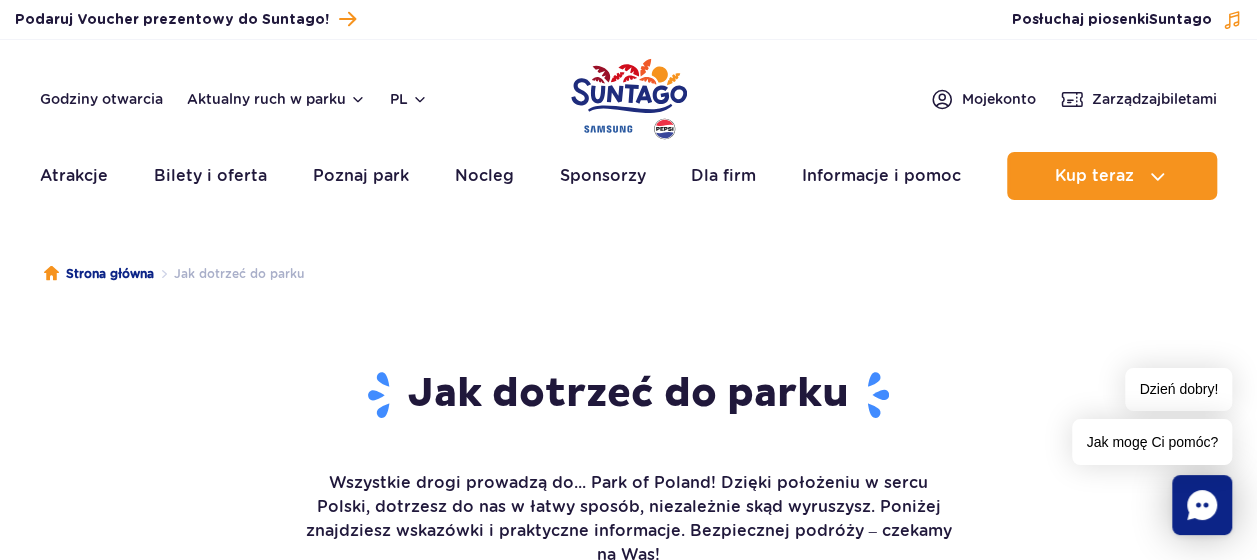 click on "Strona główna
Jak dotrzeć do parku
Jak dotrzeć do parku
Wszystkie drogi prowadzą do... Park of Poland! Dzięki położeniu w sercu [COUNTRY], dotrzesz do nas w łatwy sposób, niezależnie skąd wyruszysz. Poniżej znajdziesz wskazówki i praktyczne informacje. Bezpiecznej podróży – czekamy na Was!
Masz pytania?                     Skontaktuj się z nami!
Kup bilety
Parking" at bounding box center (628, 2569) 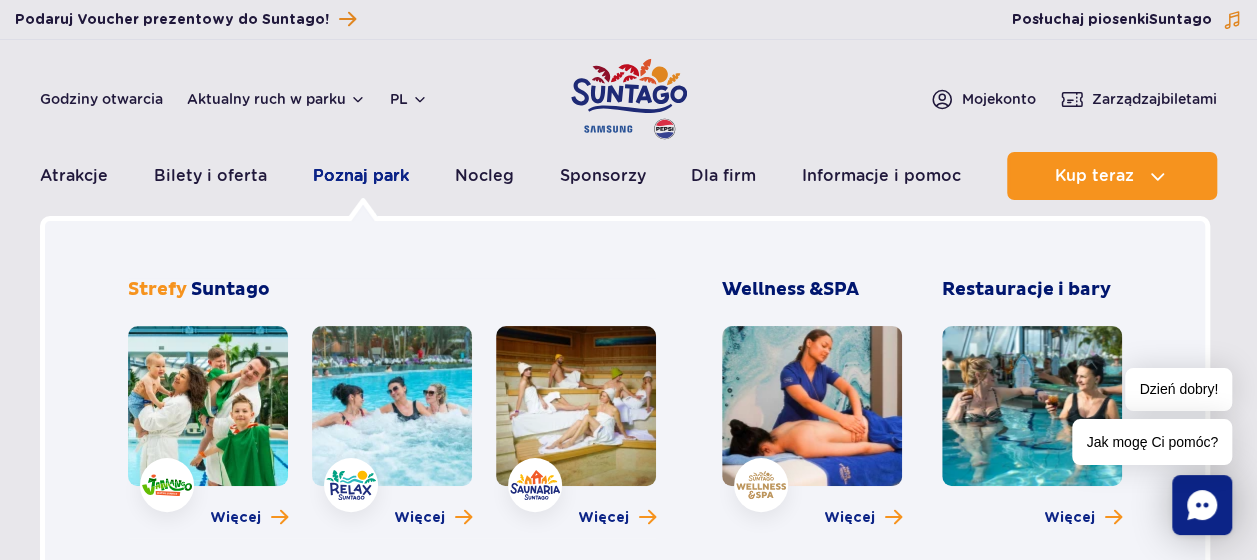 click on "Poznaj park" at bounding box center (361, 176) 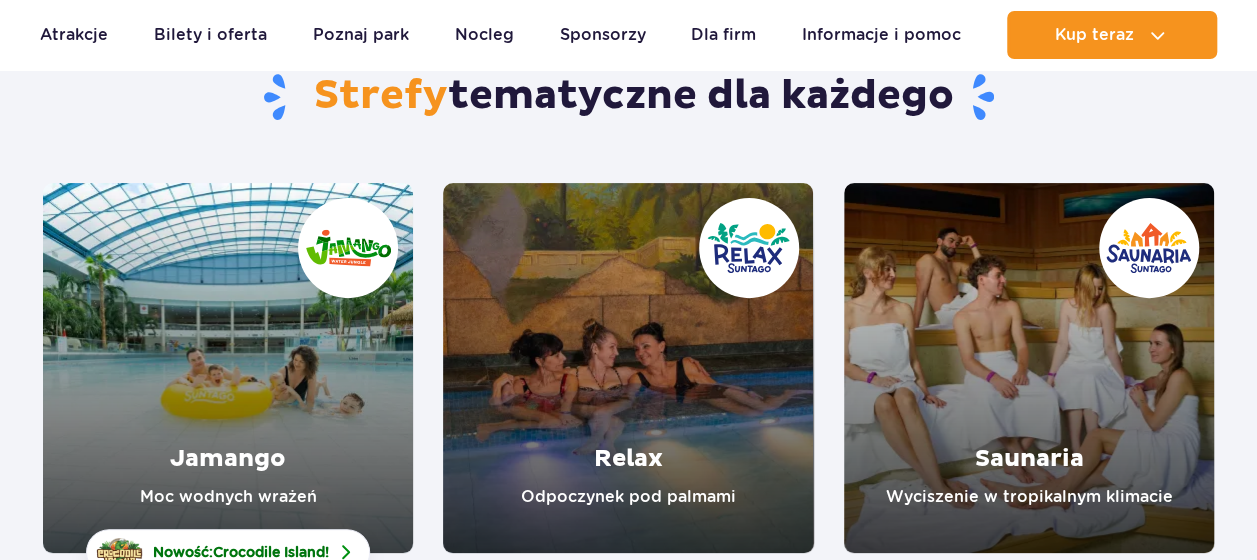 scroll, scrollTop: 0, scrollLeft: 0, axis: both 